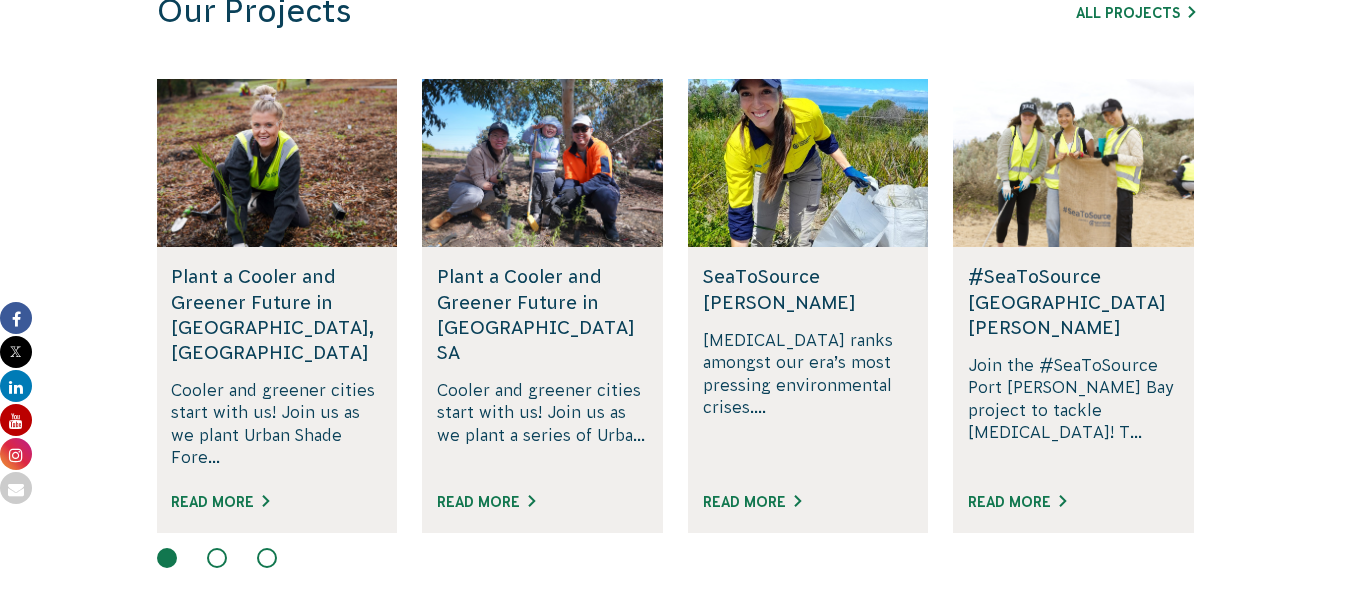 scroll, scrollTop: 1333, scrollLeft: 0, axis: vertical 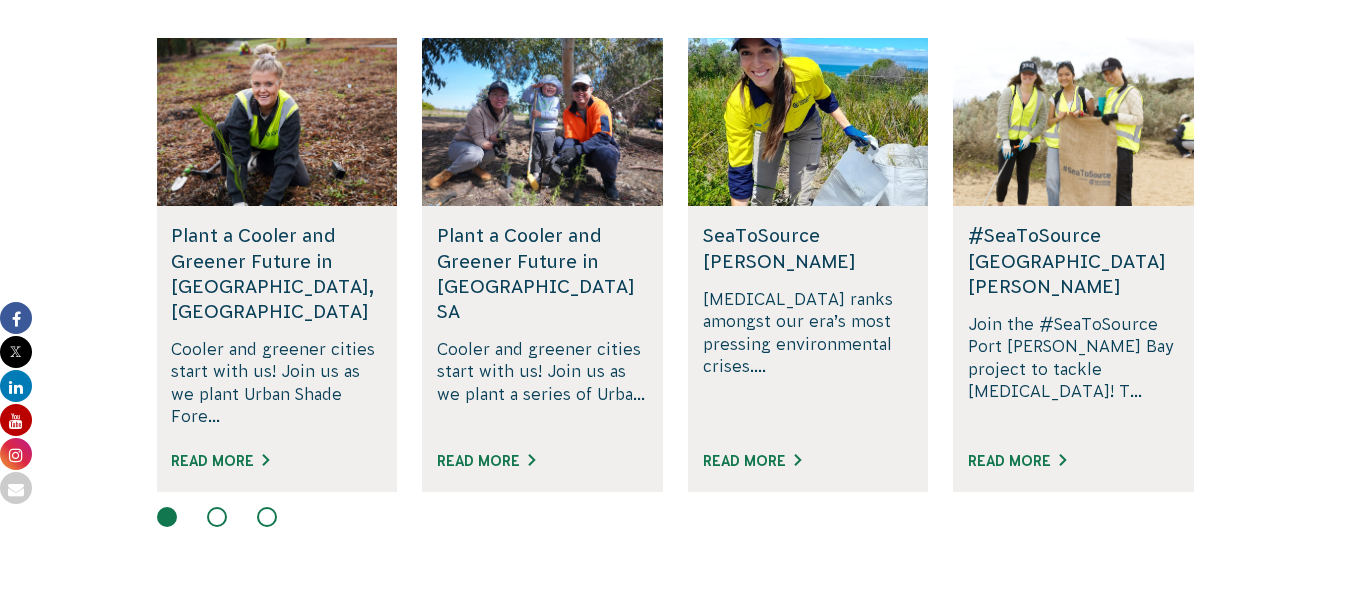 click at bounding box center [217, 517] 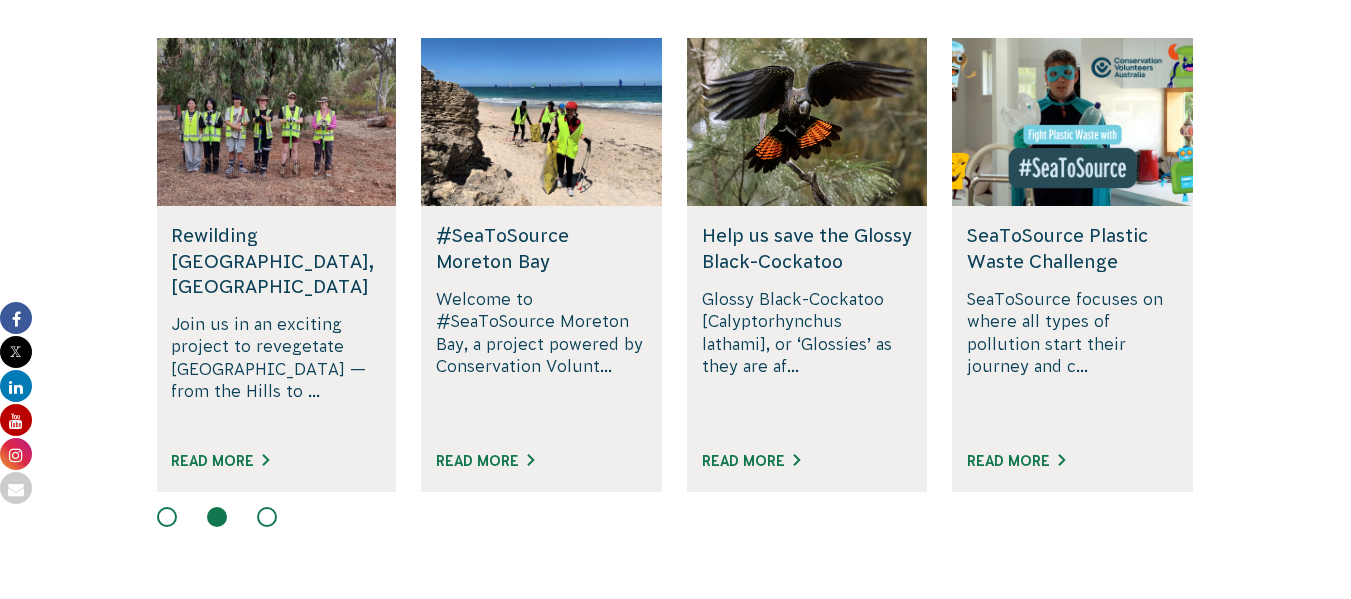 click at bounding box center (167, 517) 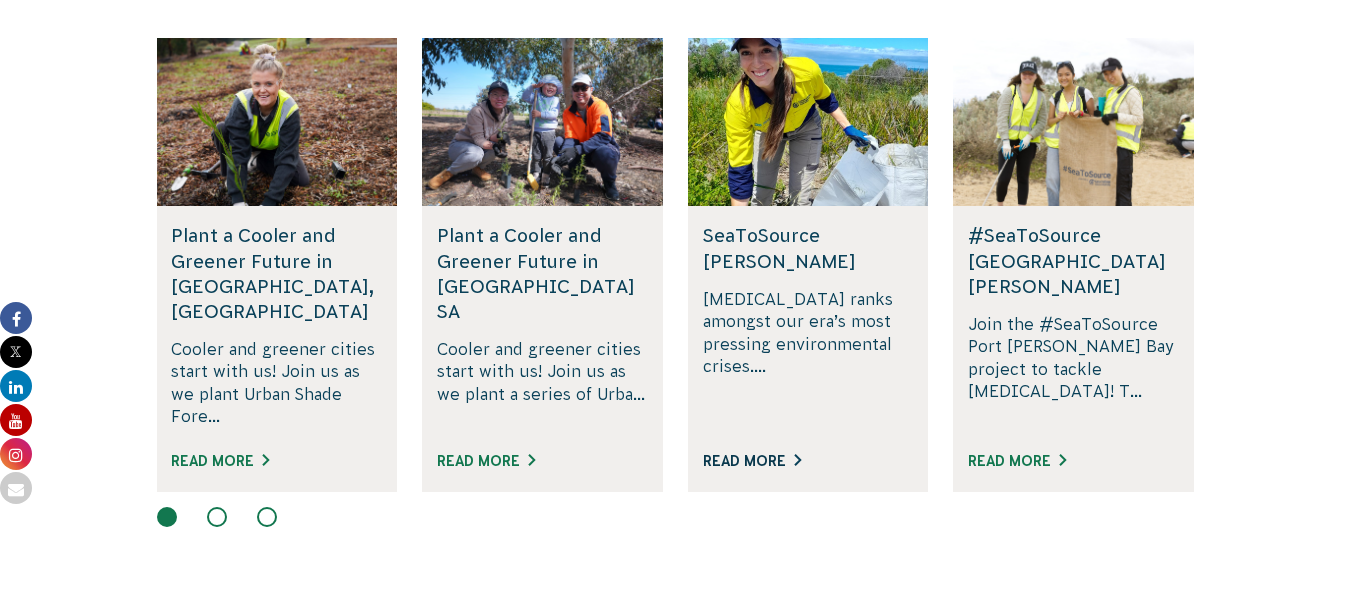 click on "Read More" at bounding box center [752, 461] 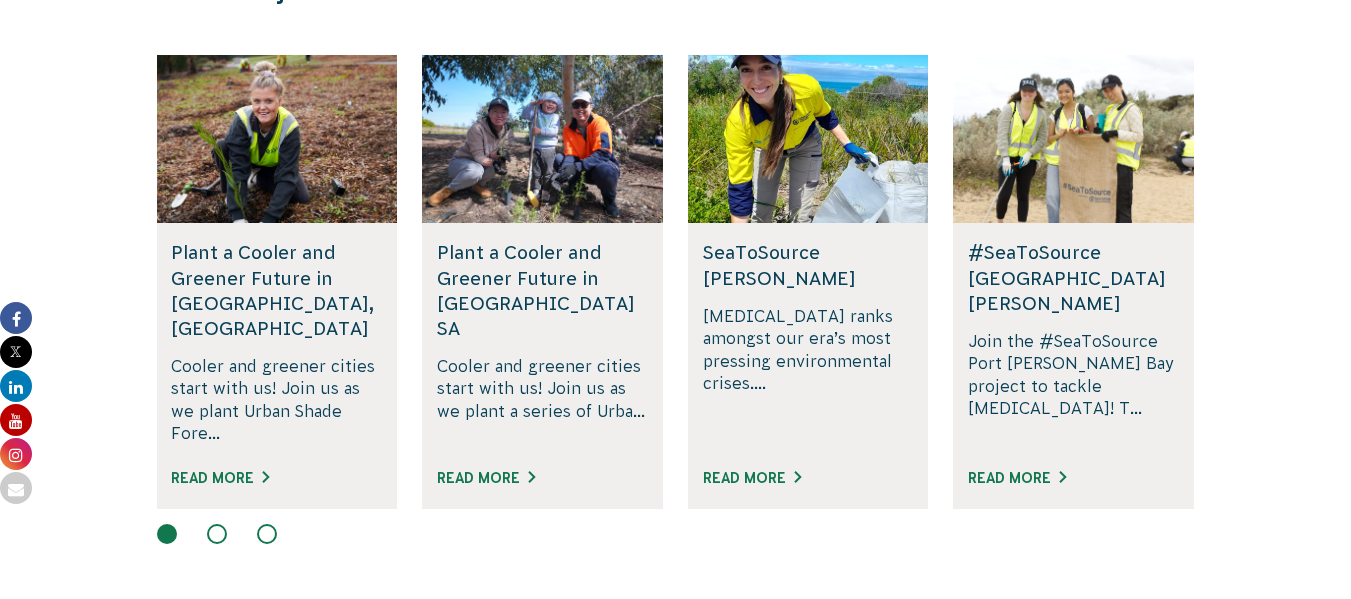 scroll, scrollTop: 0, scrollLeft: 0, axis: both 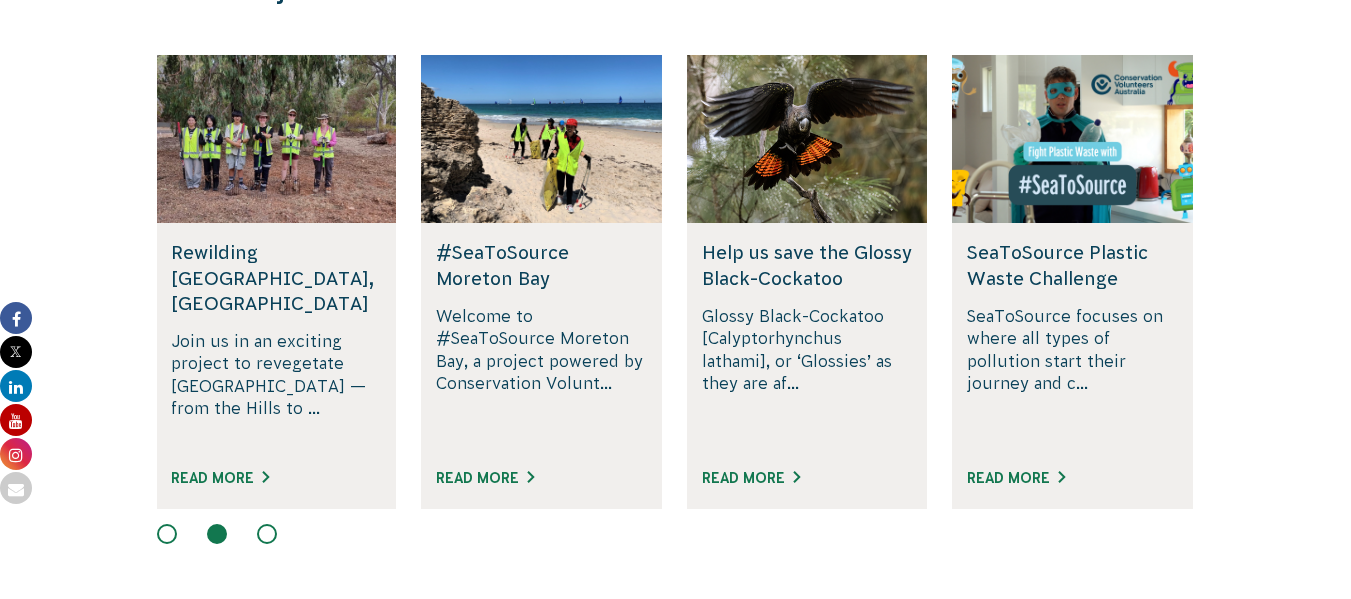 click at bounding box center [267, 534] 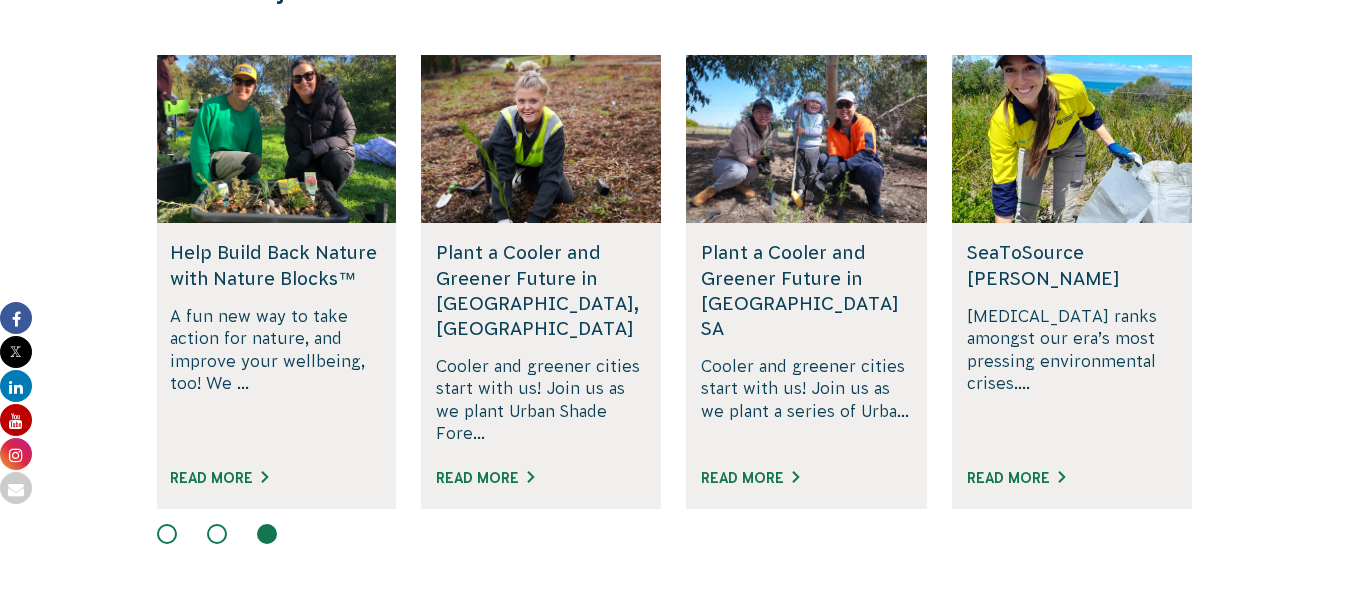 click at bounding box center (217, 534) 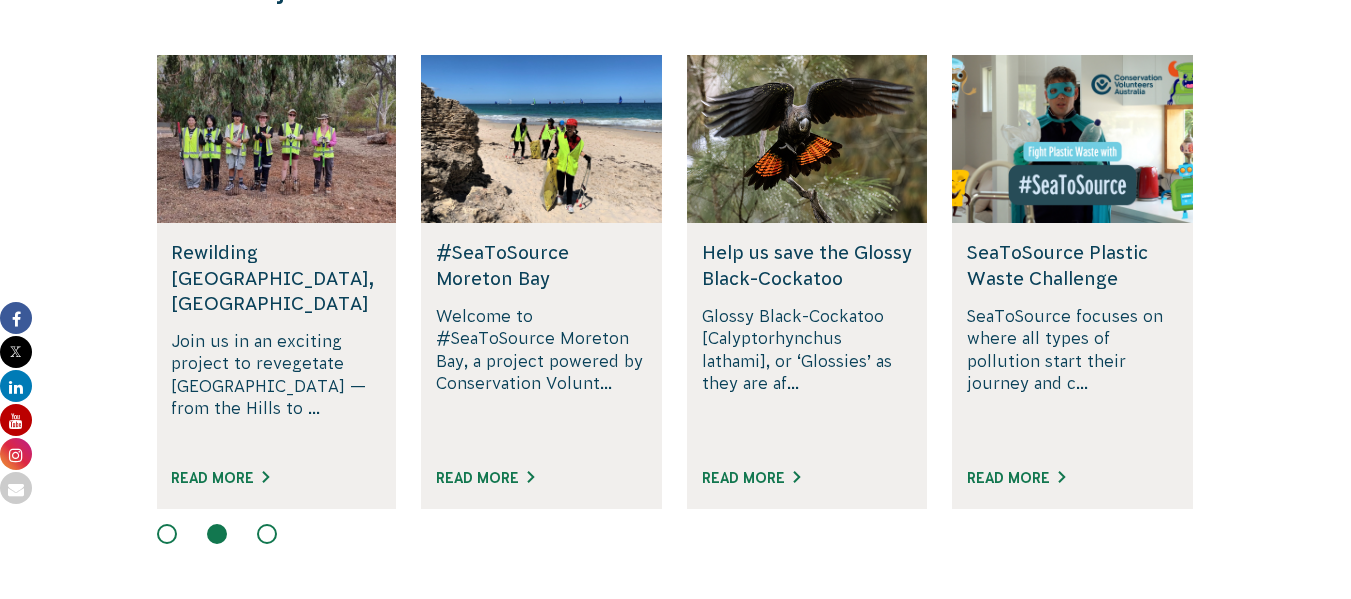 click at bounding box center (167, 534) 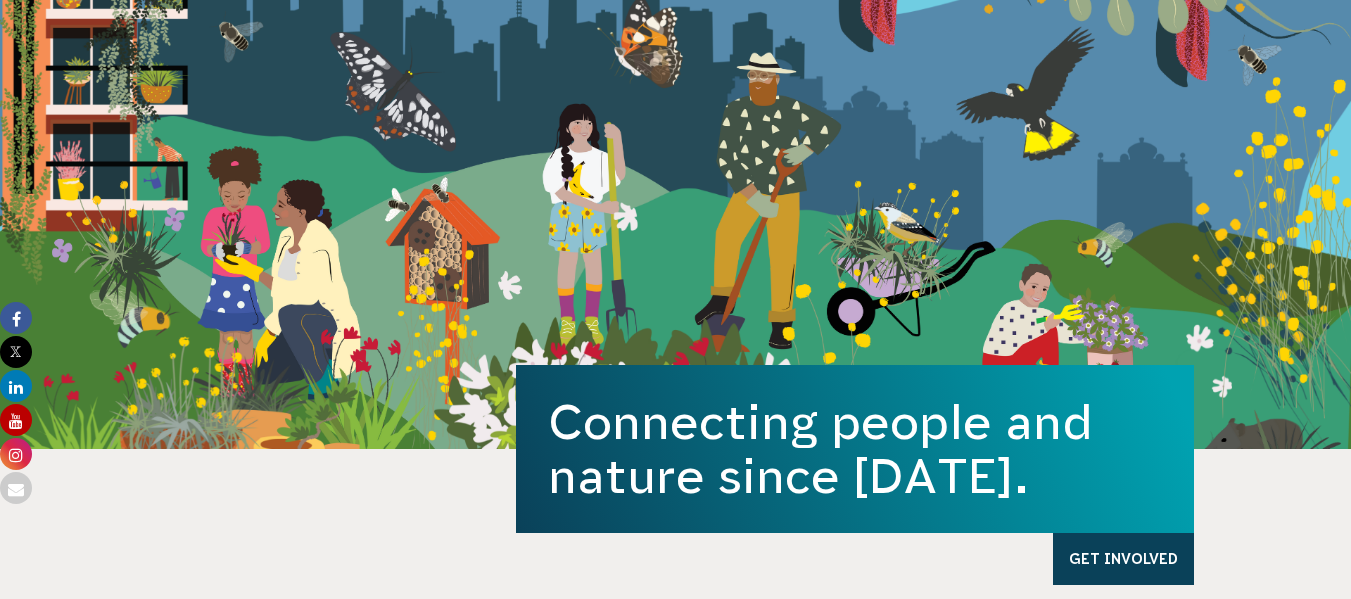 scroll, scrollTop: 0, scrollLeft: 0, axis: both 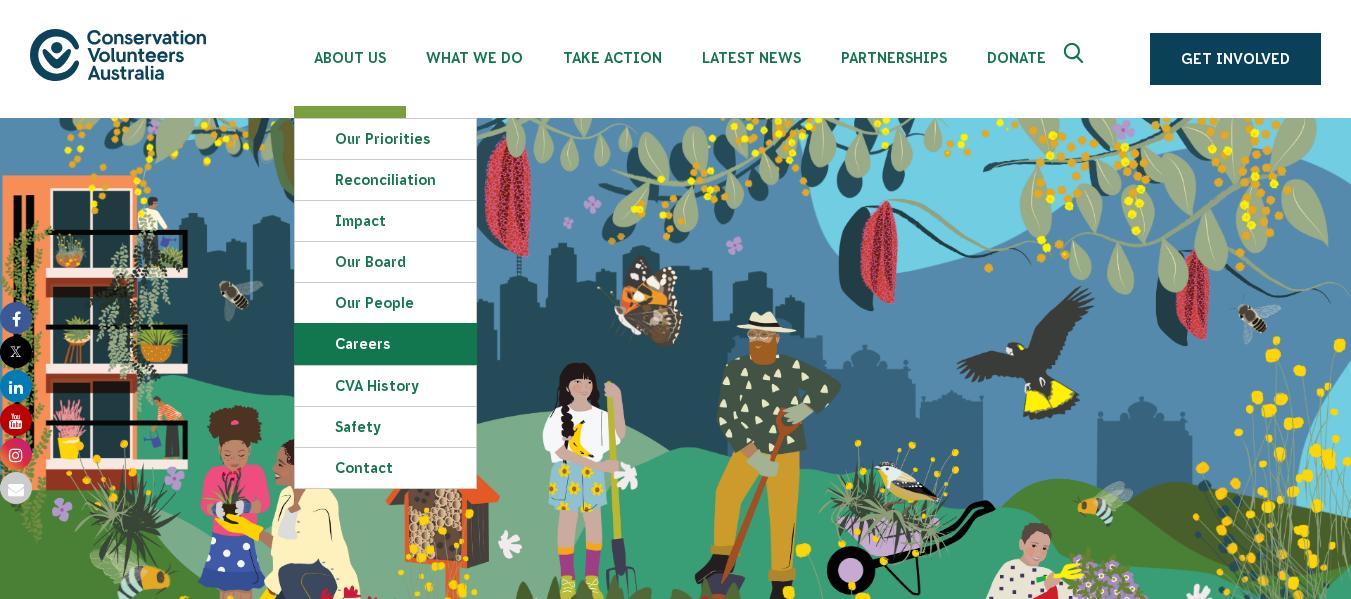 click on "Careers" at bounding box center [385, 344] 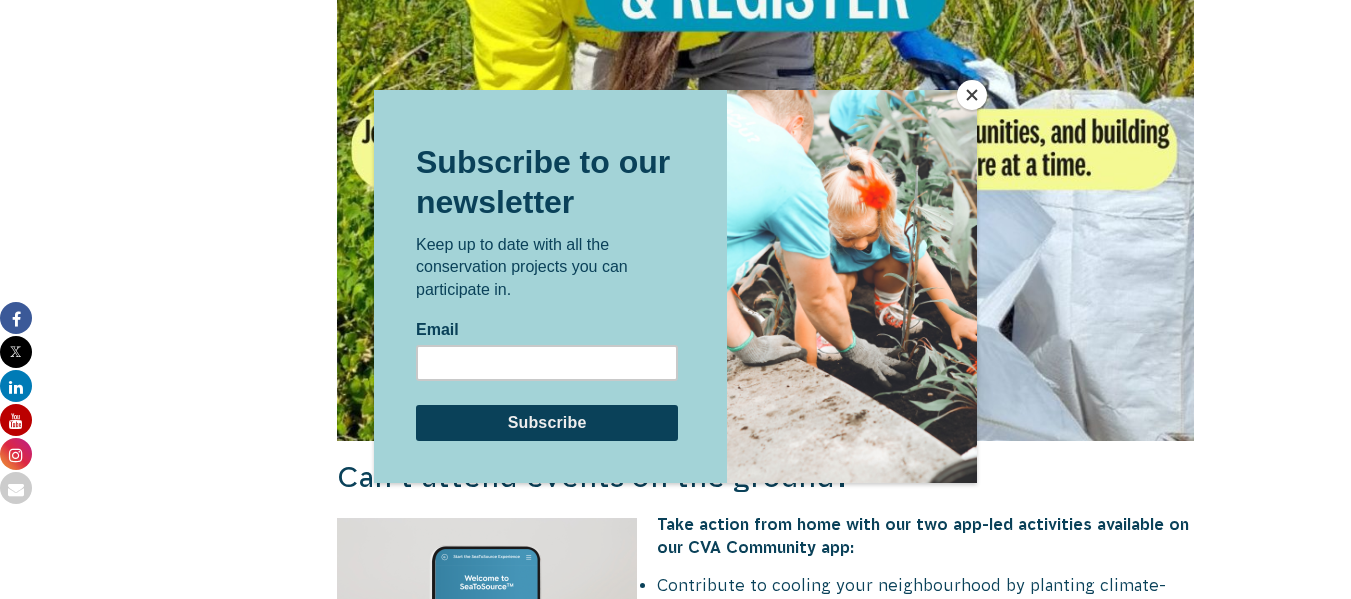 scroll, scrollTop: 1733, scrollLeft: 0, axis: vertical 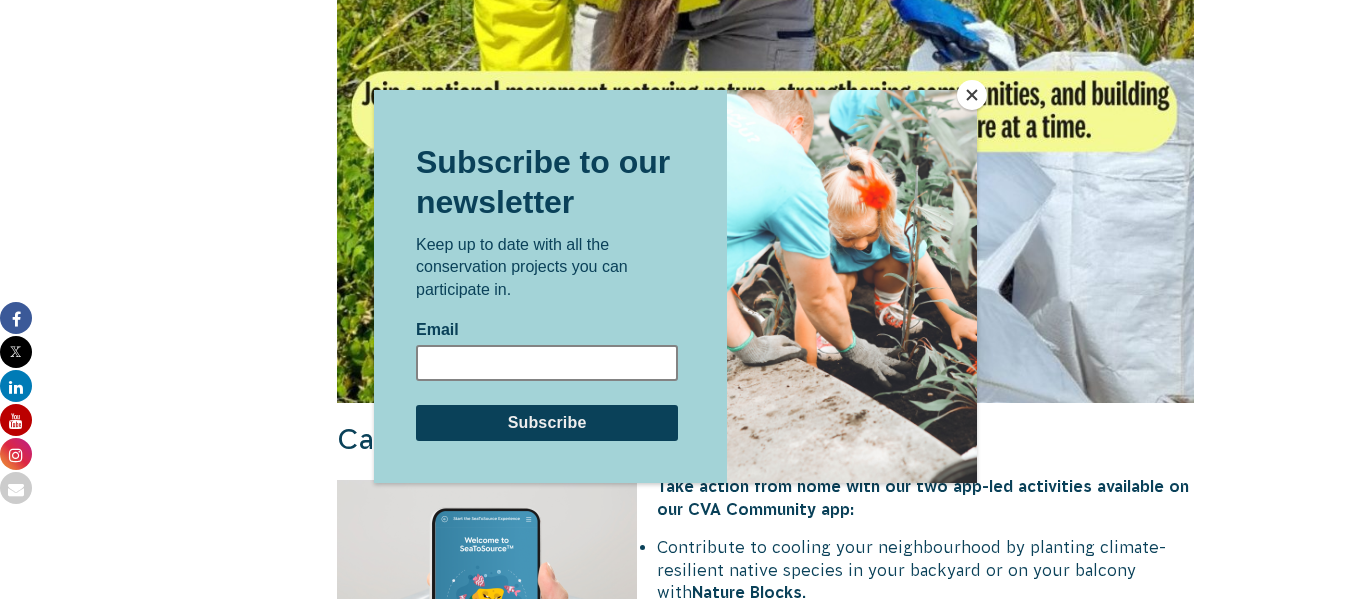 click on "Email" at bounding box center (547, 362) 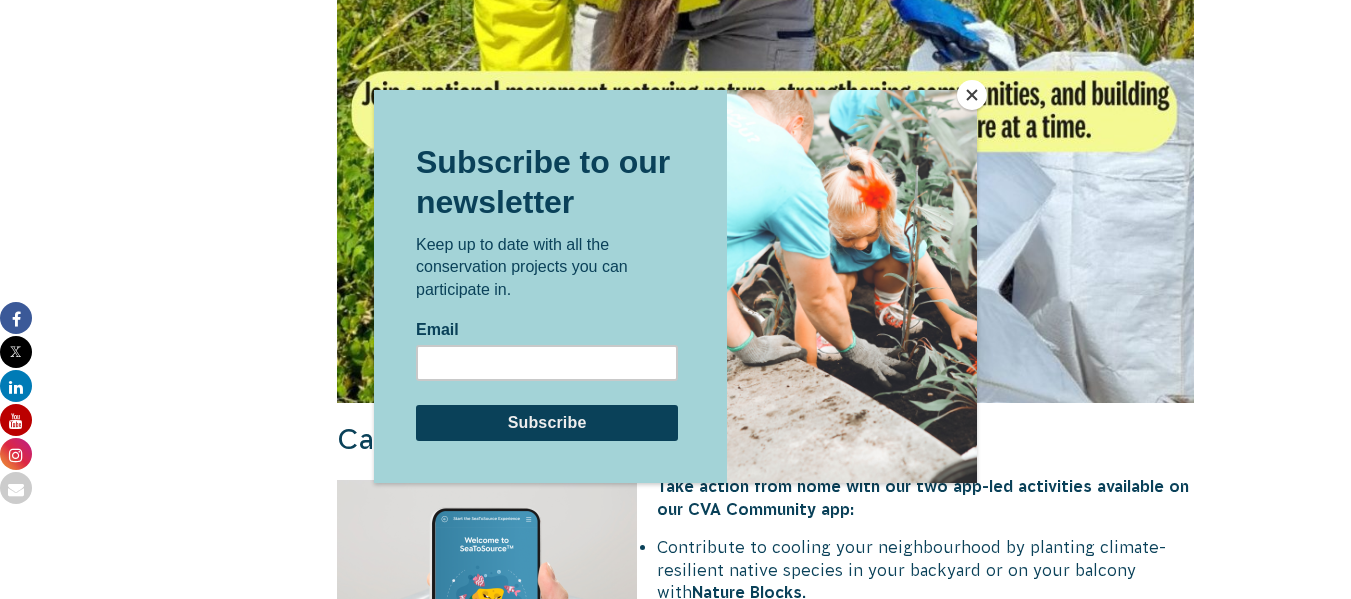 type on "hgarcia.tamez@hotmail.com" 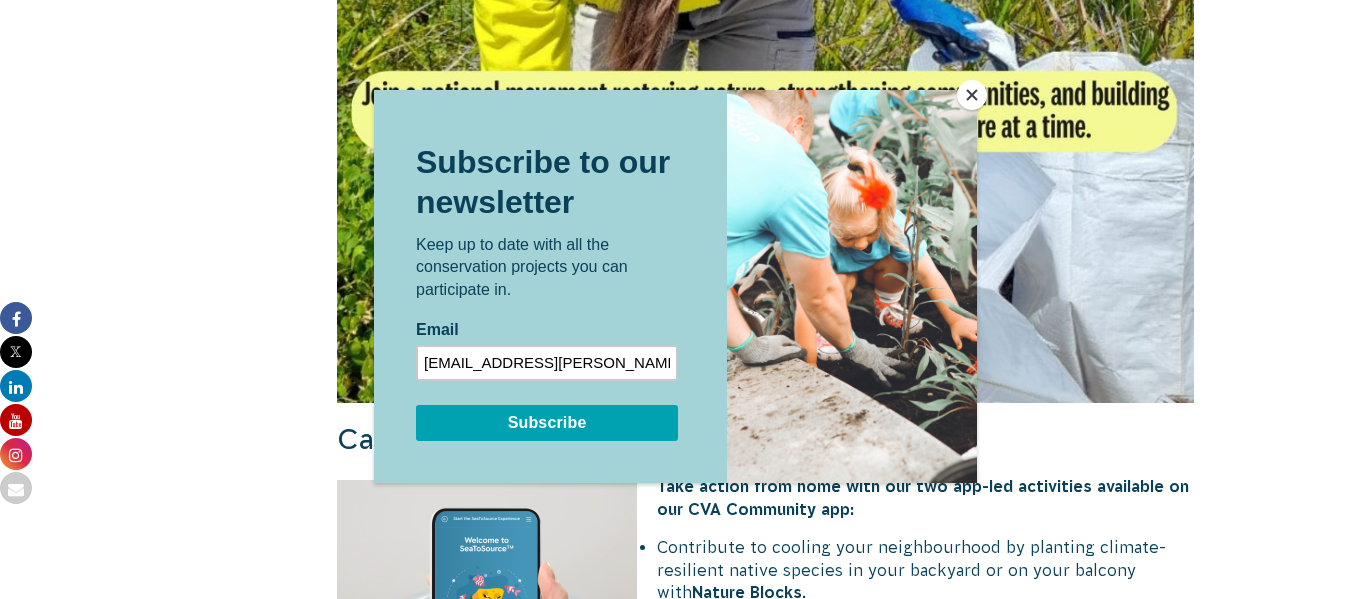 click on "Subscribe" at bounding box center (547, 422) 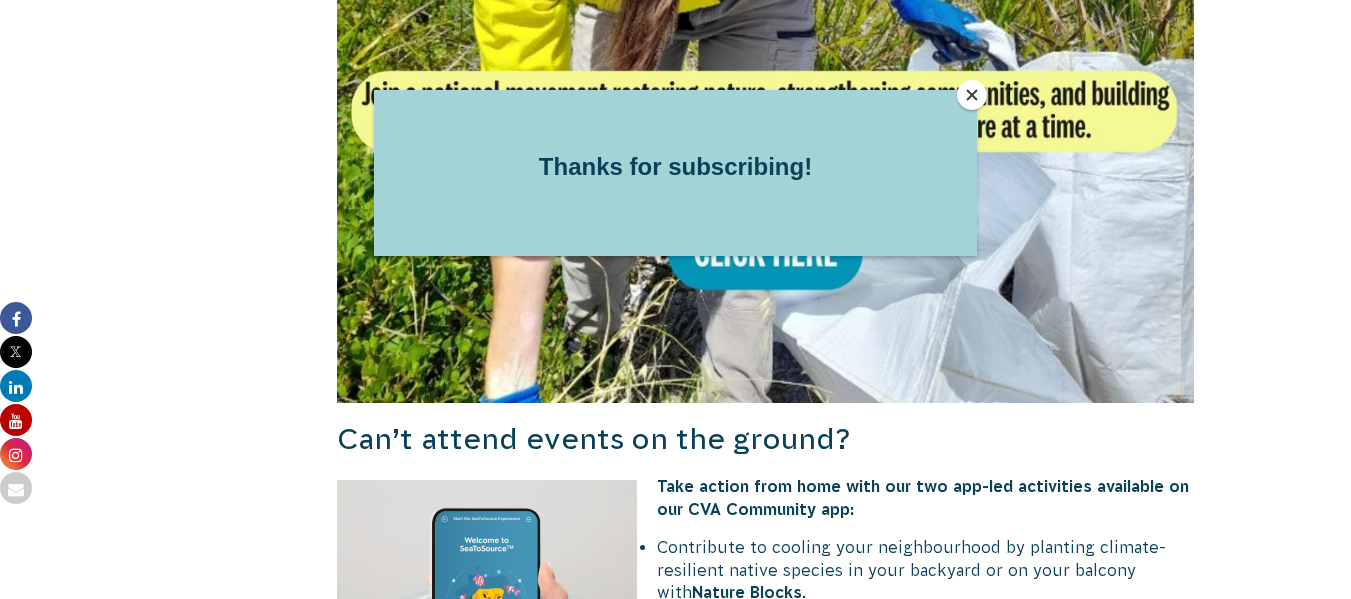 click at bounding box center [972, 95] 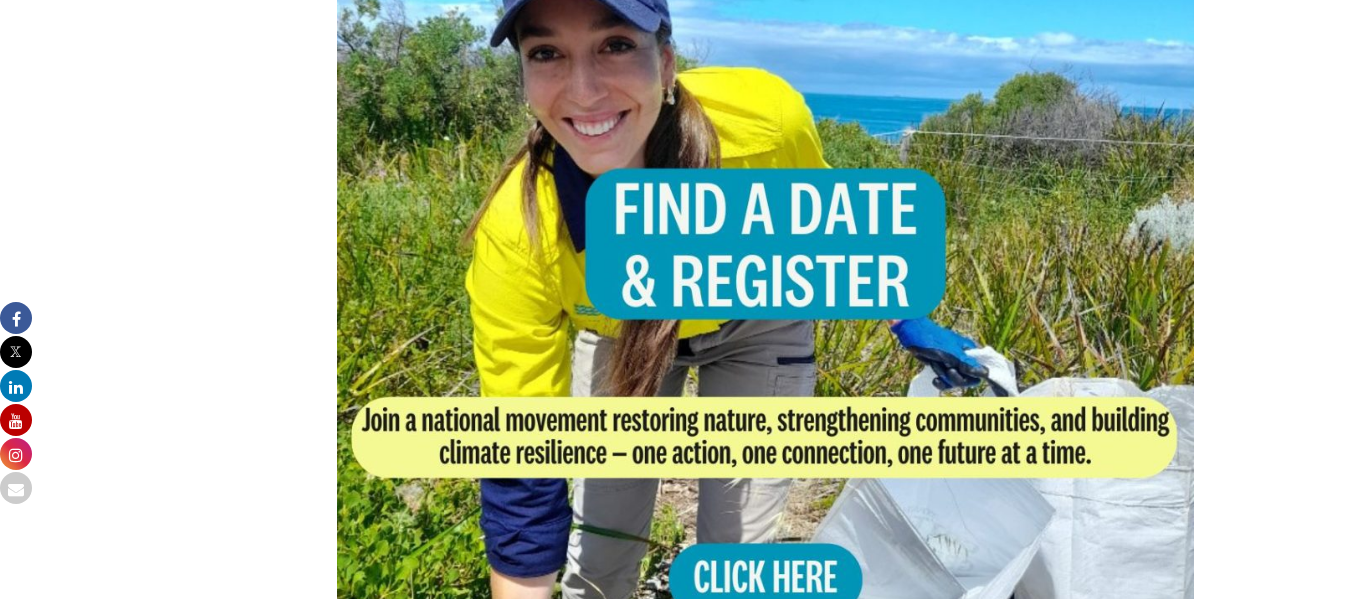 scroll, scrollTop: 1467, scrollLeft: 0, axis: vertical 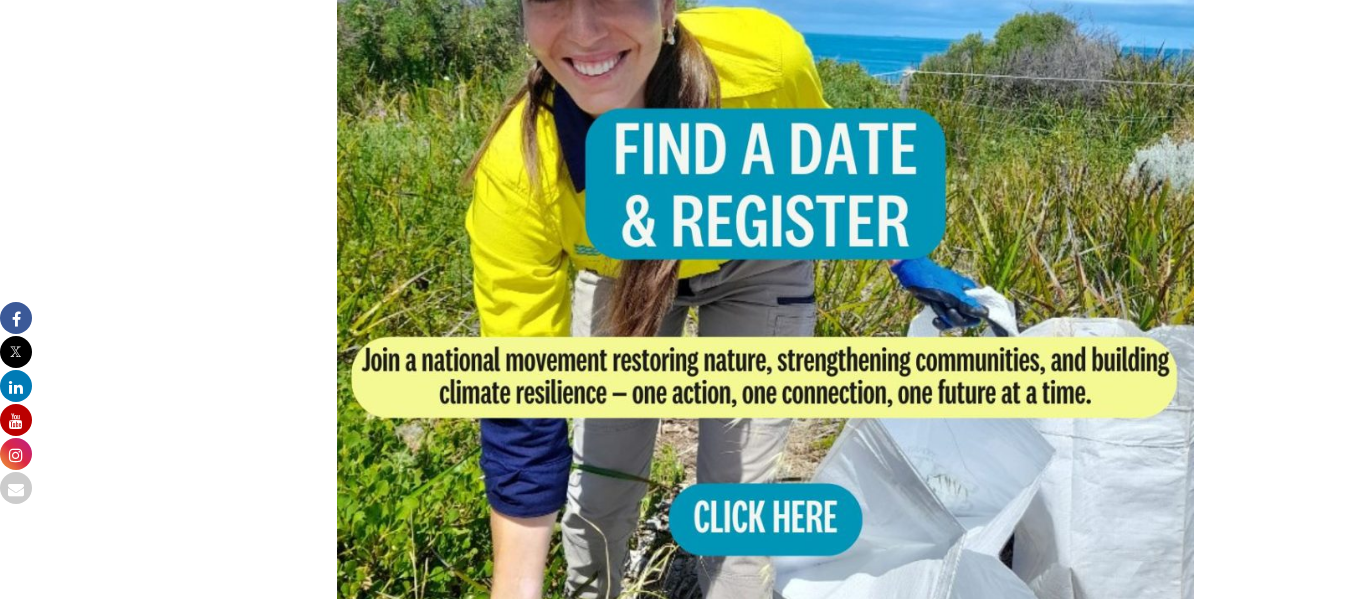 click at bounding box center (766, 240) 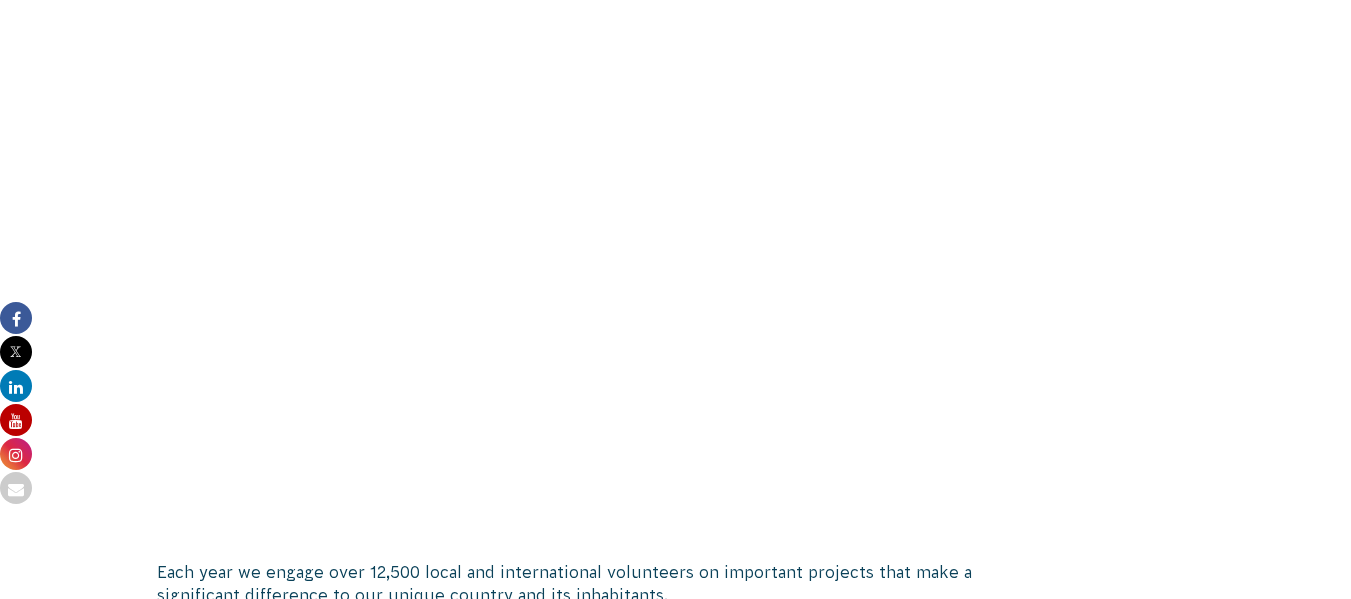 scroll, scrollTop: 1067, scrollLeft: 0, axis: vertical 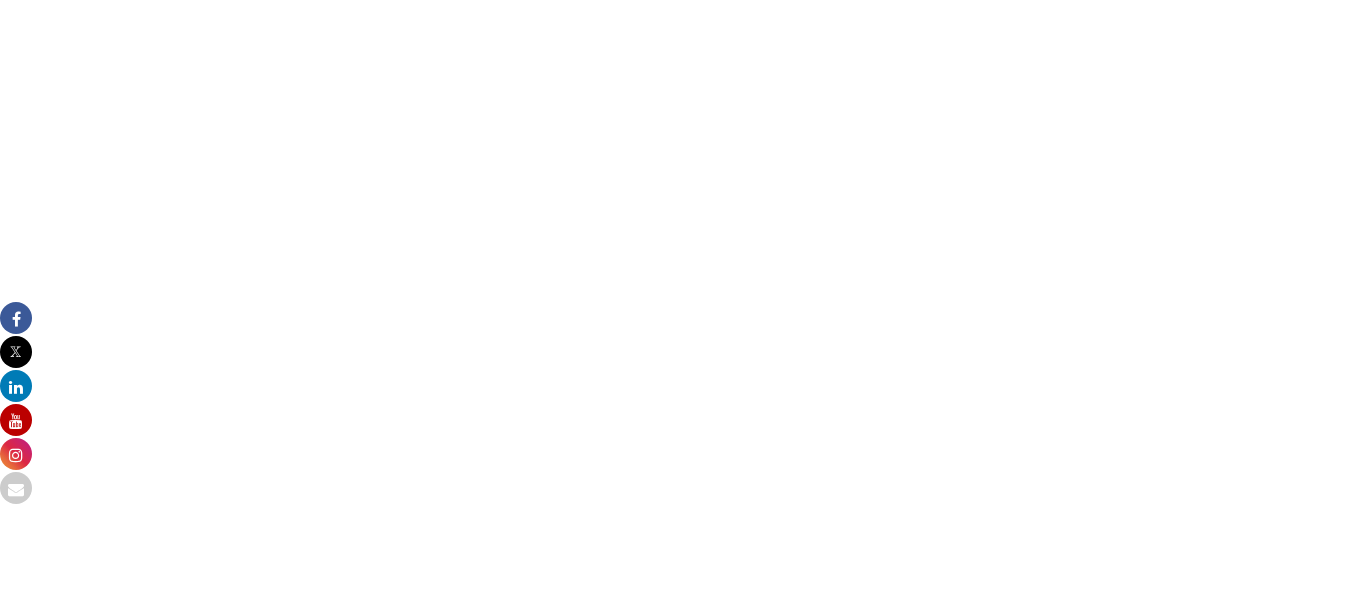 click on "About Us
Our Priorities
Reconciliation
Impact
Our Board
Our People
Careers
CVA history
Safety
Contact
What We Do
Biodiversity & Threatened Species
Nature Blocks
Nature Stewardship
Nature Ambassadors
Citizen Science
Ocean, Wetlands & Rivers" at bounding box center [675, 1074] 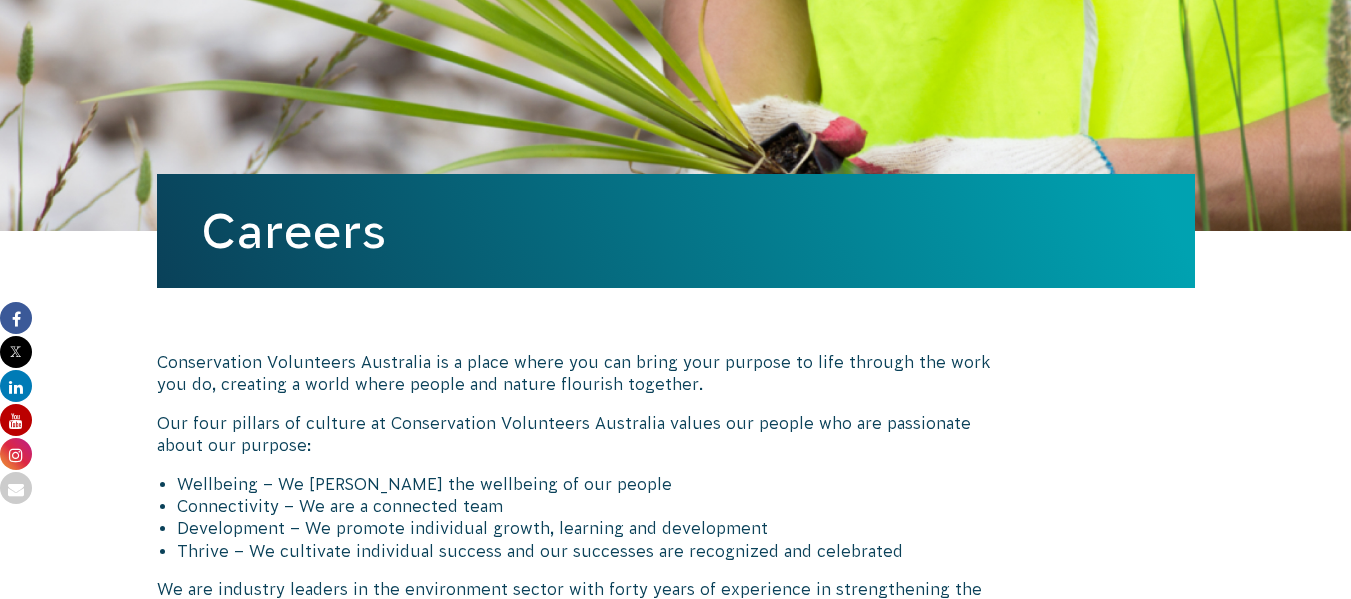 scroll, scrollTop: 0, scrollLeft: 0, axis: both 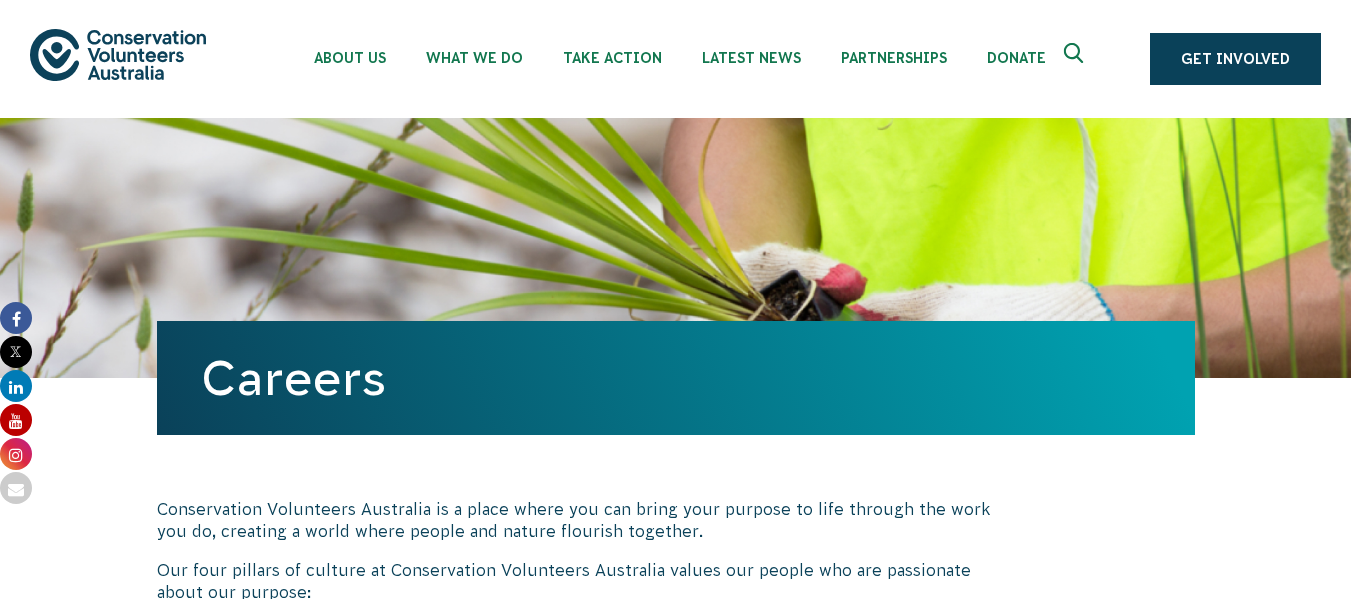 click on "Conservation Volunteers Australia is a place where you can bring your purpose to life through the work you do, creating a world where people and nature flourish together.
Our four pillars of culture at Conservation Volunteers Australia values our people who are passionate about our purpose:
Wellbeing – We [PERSON_NAME] the wellbeing of our people
Connectivity – We are a connected team
Development – We promote individual growth, learning and development
Thrive – We cultivate individual success and our successes are recognized and celebrated
We are industry leaders in the environment sector with forty years of experience in strengthening the health of communities and ecosystems for mutual benefit.
We believe in flexibility to balance your work and family. We support remote and hybrid work arrangements. We collaborate via technology and in person. We tackle complex challenges and work hard.
We are Conservation Volunteers [GEOGRAPHIC_DATA]." at bounding box center (676, 1807) 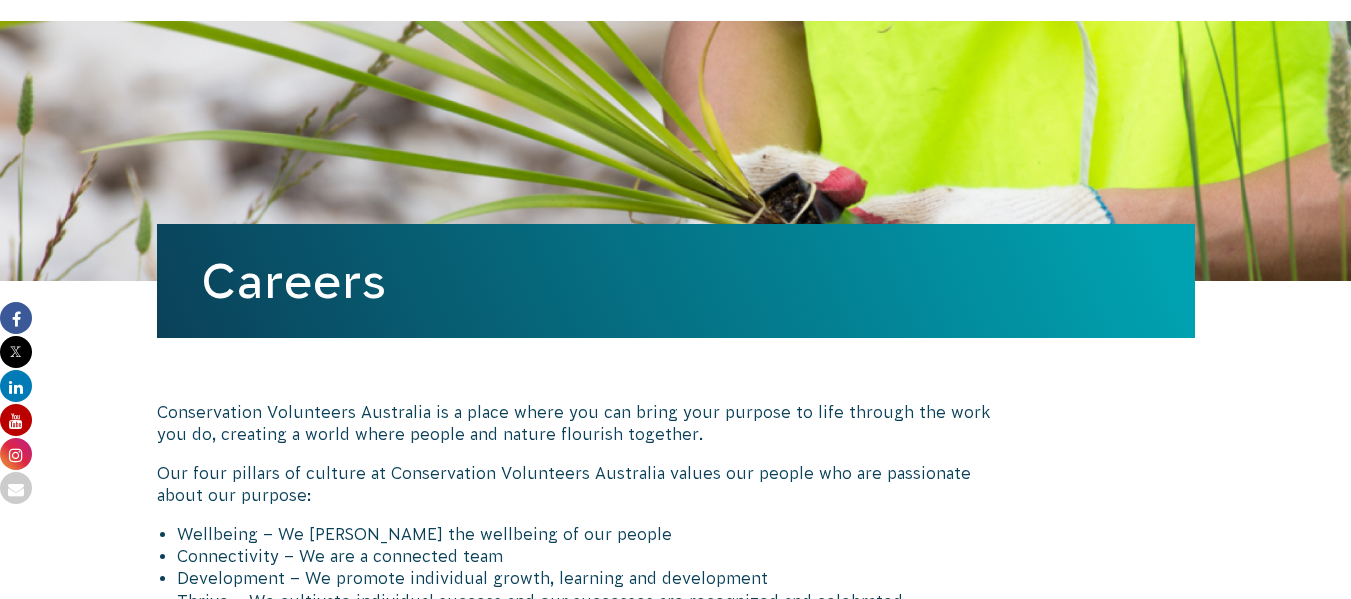 scroll, scrollTop: 0, scrollLeft: 0, axis: both 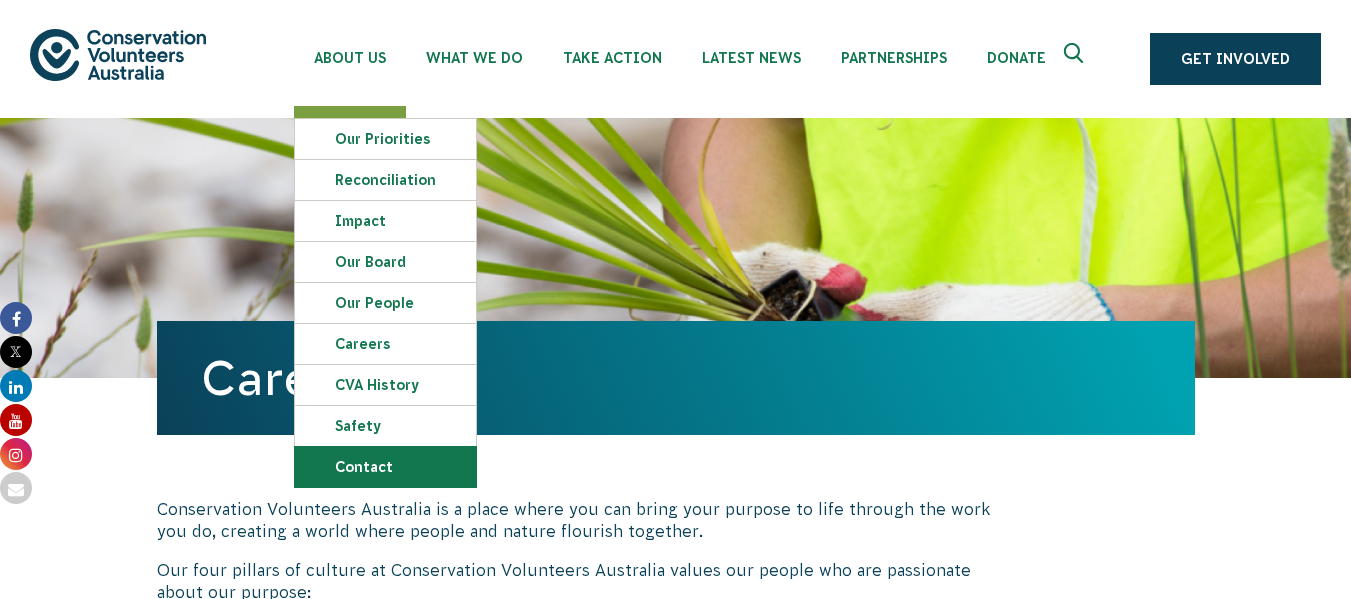 click on "Contact" at bounding box center [385, 467] 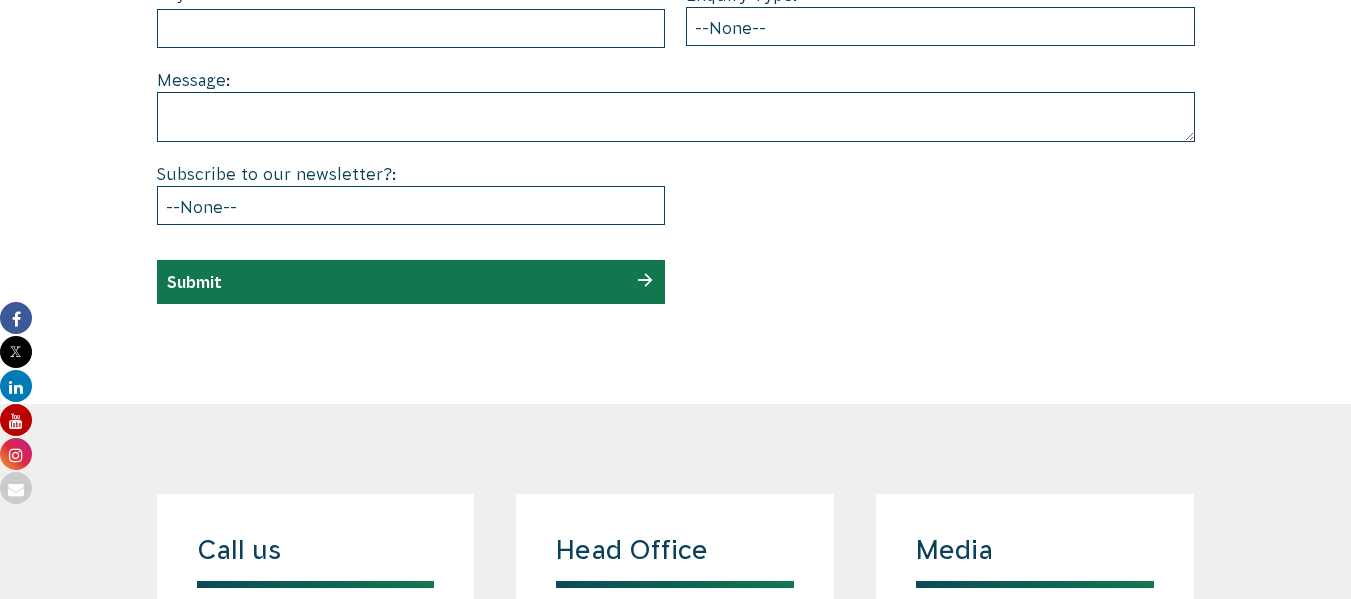 scroll, scrollTop: 1200, scrollLeft: 0, axis: vertical 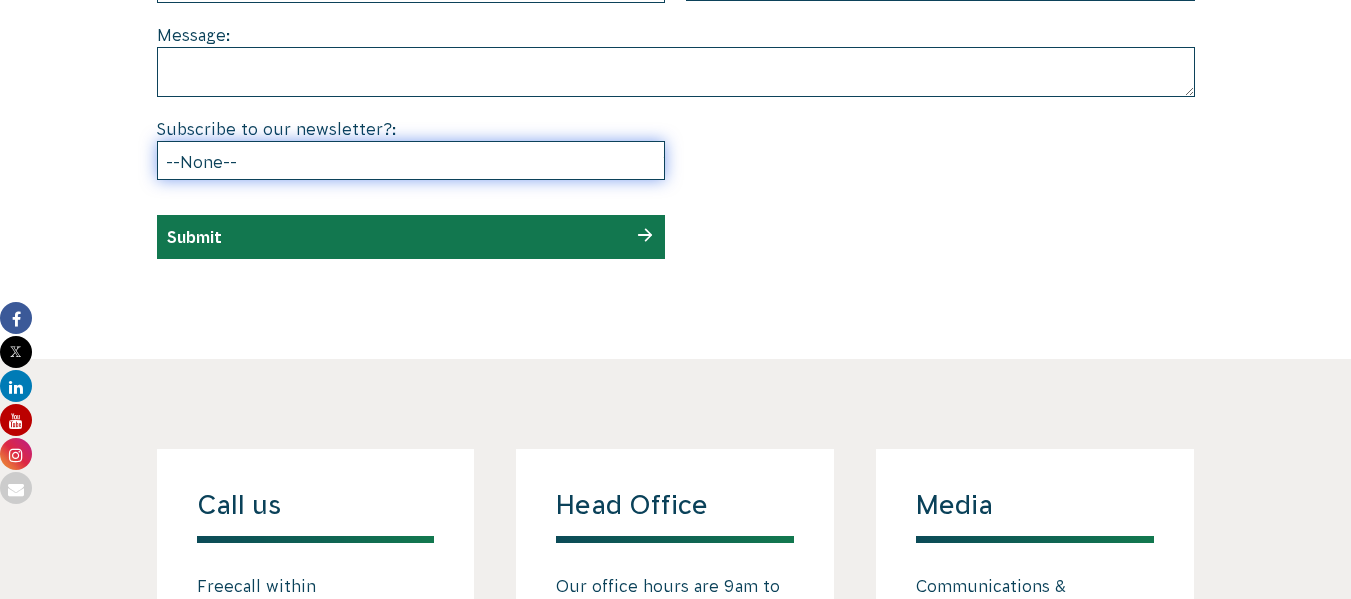 click on "--None-- Yes
No" at bounding box center (411, 160) 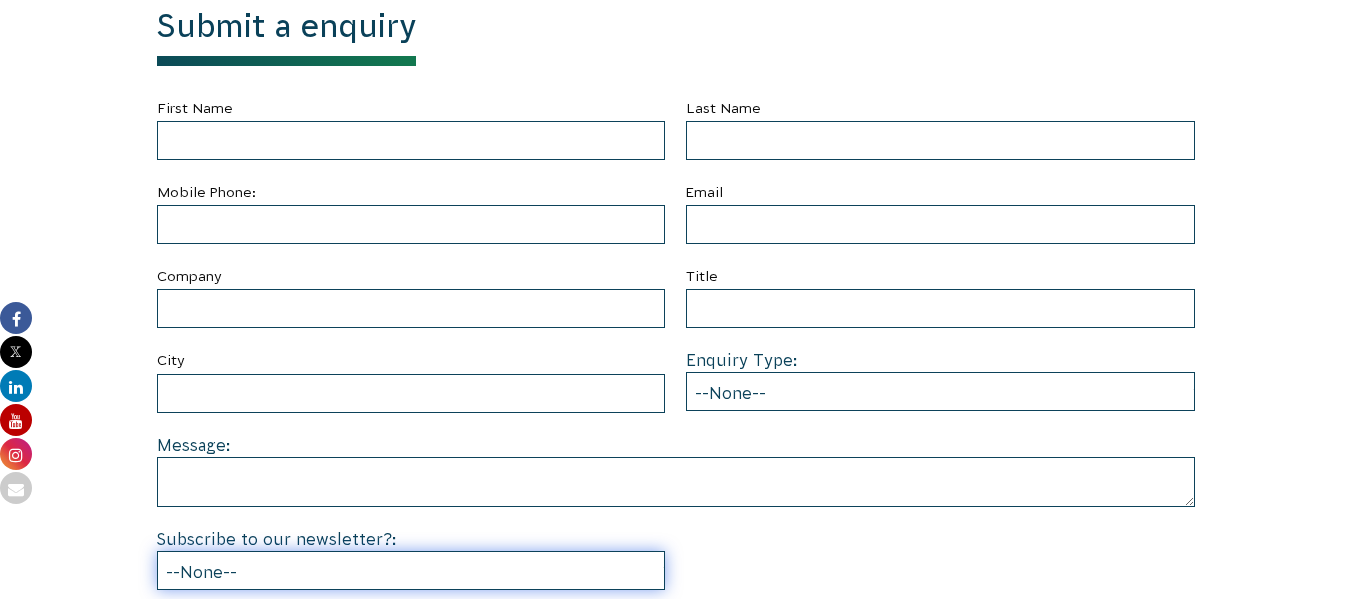 scroll, scrollTop: 800, scrollLeft: 0, axis: vertical 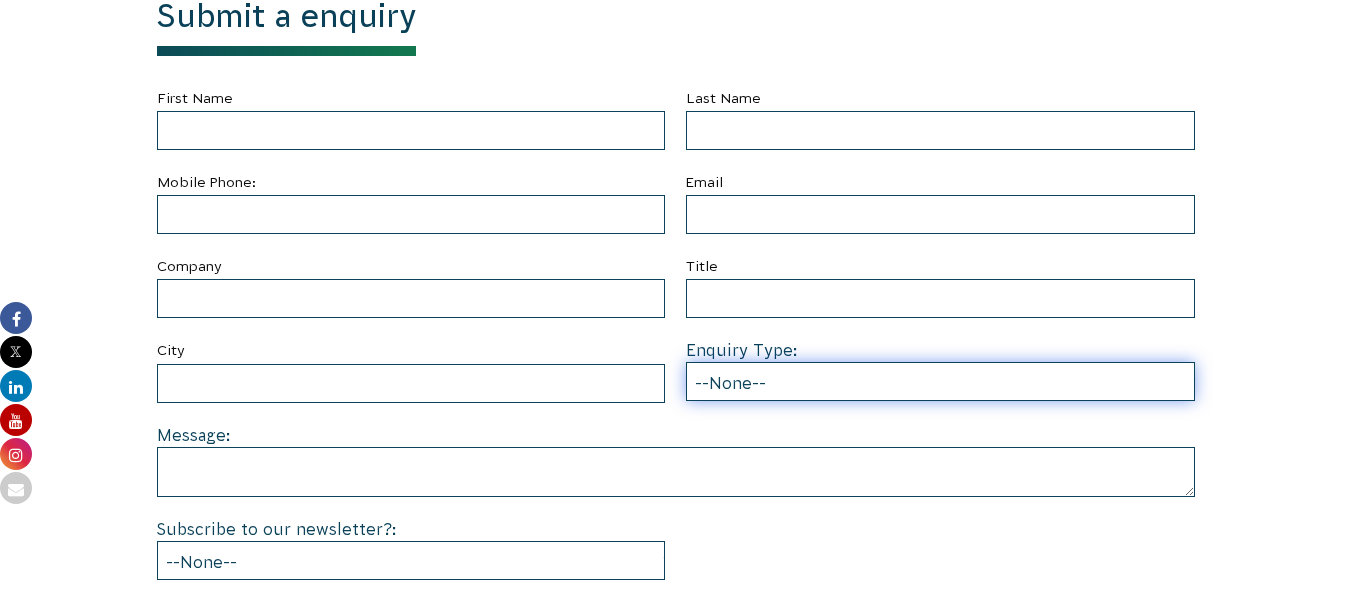click on "--None-- Partnering on conservation and community projects
Financial sponsorship
Employee or group volunteering
Individual volunteering
Payroll giving
Other" at bounding box center [940, 381] 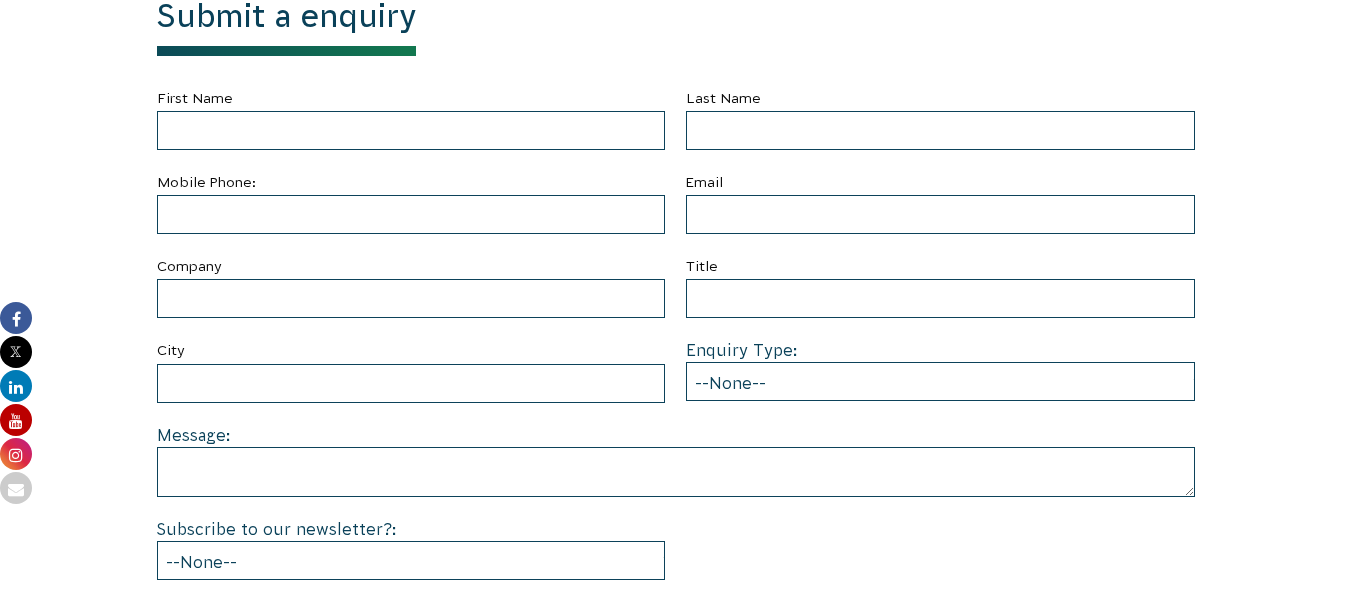 drag, startPoint x: 1268, startPoint y: 239, endPoint x: 1106, endPoint y: 312, distance: 177.68793 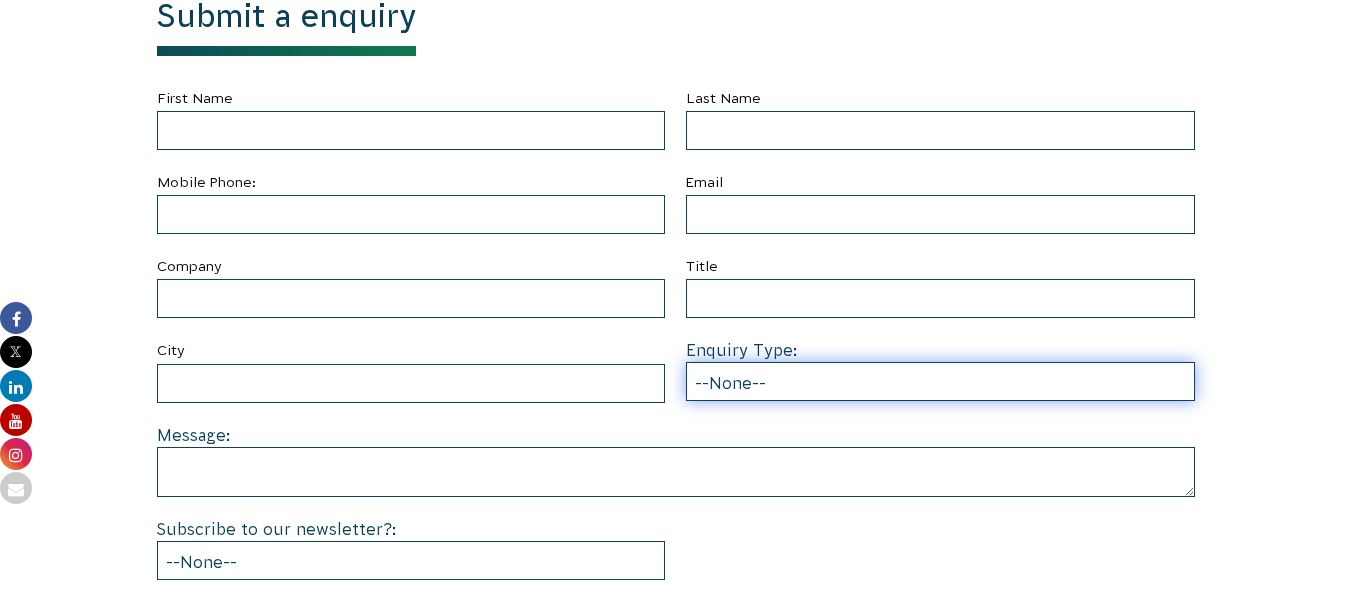 click on "--None-- Partnering on conservation and community projects
Financial sponsorship
Employee or group volunteering
Individual volunteering
Payroll giving
Other" at bounding box center (940, 381) 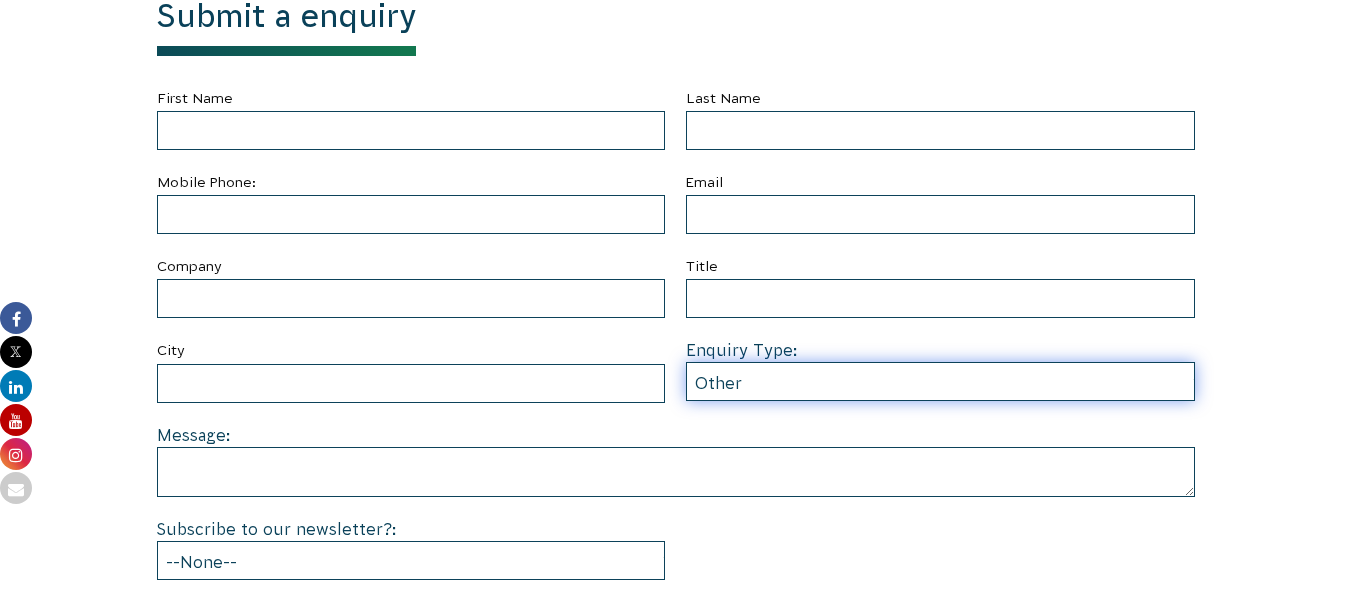 click on "--None-- Partnering on conservation and community projects
Financial sponsorship
Employee or group volunteering
Individual volunteering
Payroll giving
Other" at bounding box center (940, 381) 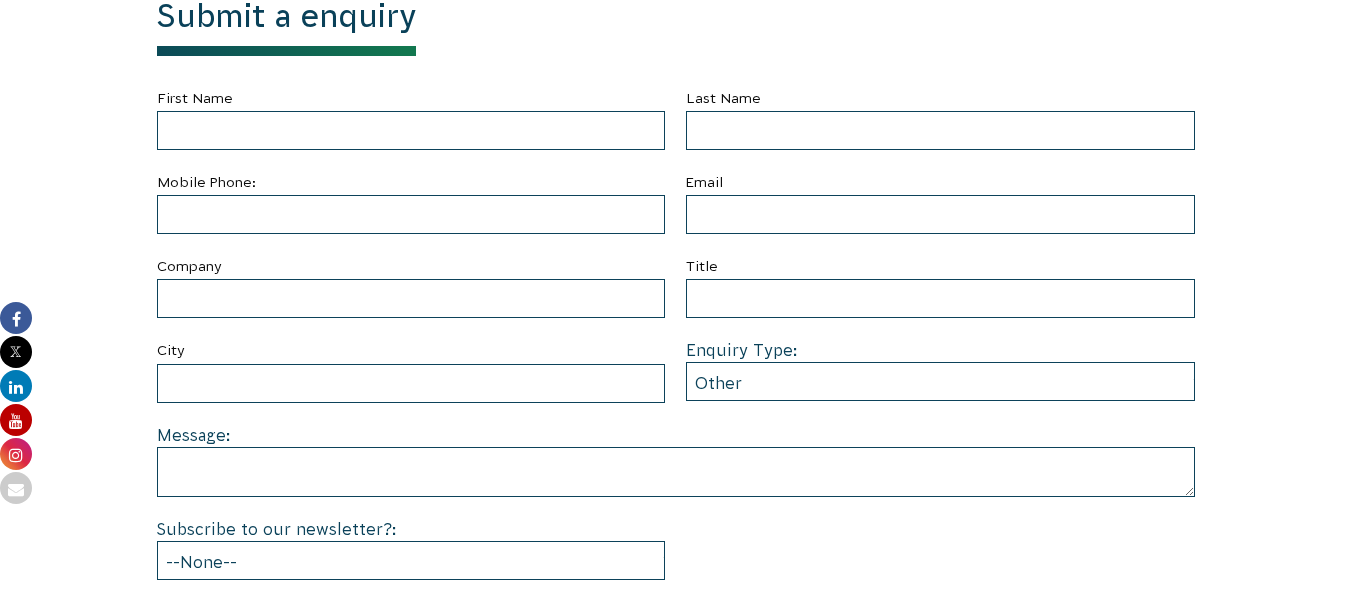 click on "Submit a enquiry
First Name
Last Name
Mobile Phone:
Email
Company
Title
City
Enquiry Type: --None-- Partnering on conservation and community projects
Financial sponsorship
Employee or group volunteering
Individual volunteering
Payroll giving
Other
Message:
Subscribe to our newsletter?: --None-- Yes
No
Submit" at bounding box center (675, 333) 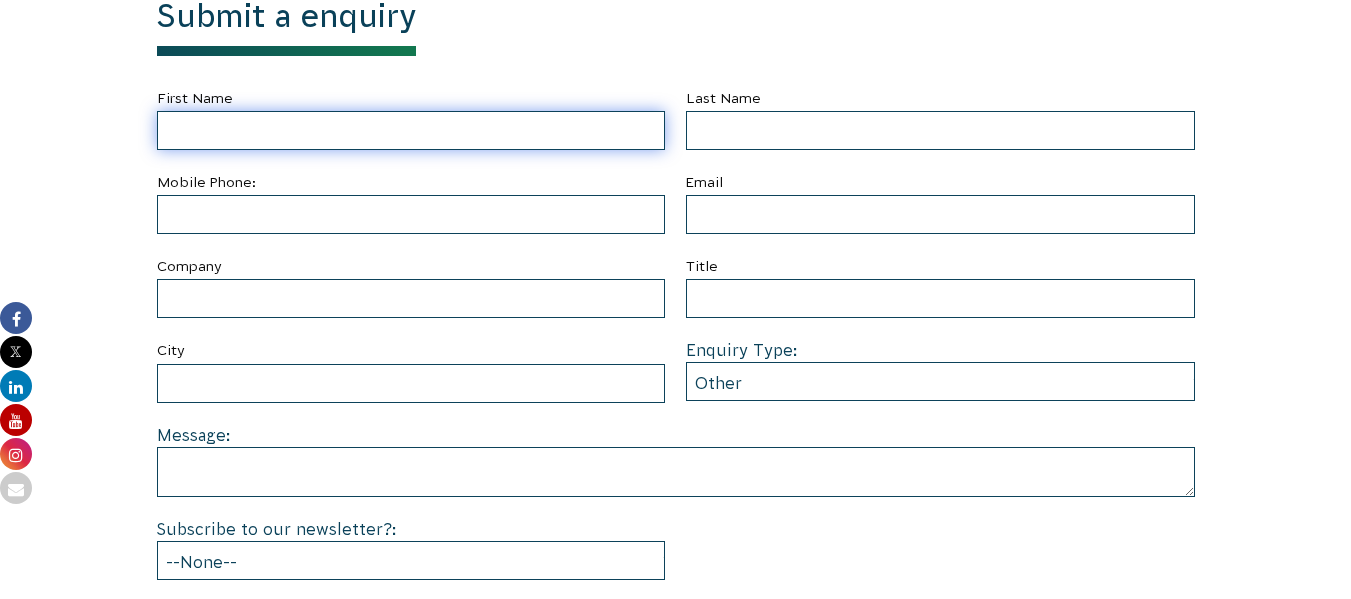 click on "First Name" at bounding box center (411, 130) 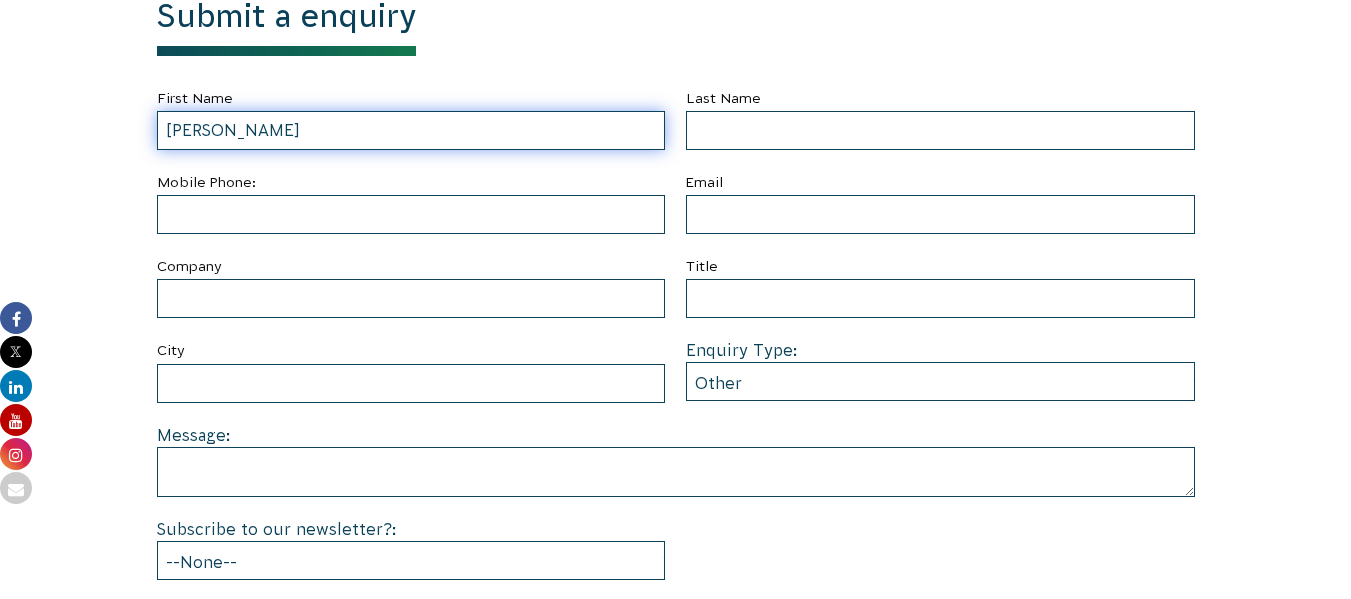 type on "Humberto" 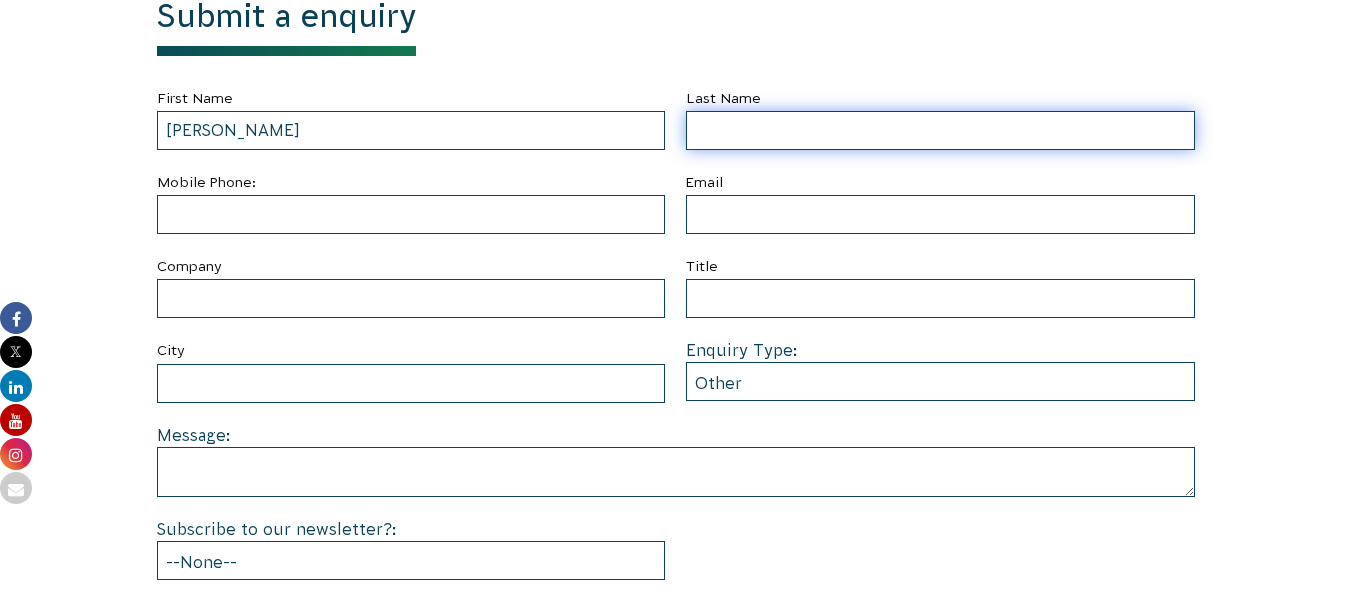 drag, startPoint x: 825, startPoint y: 121, endPoint x: 815, endPoint y: 111, distance: 14.142136 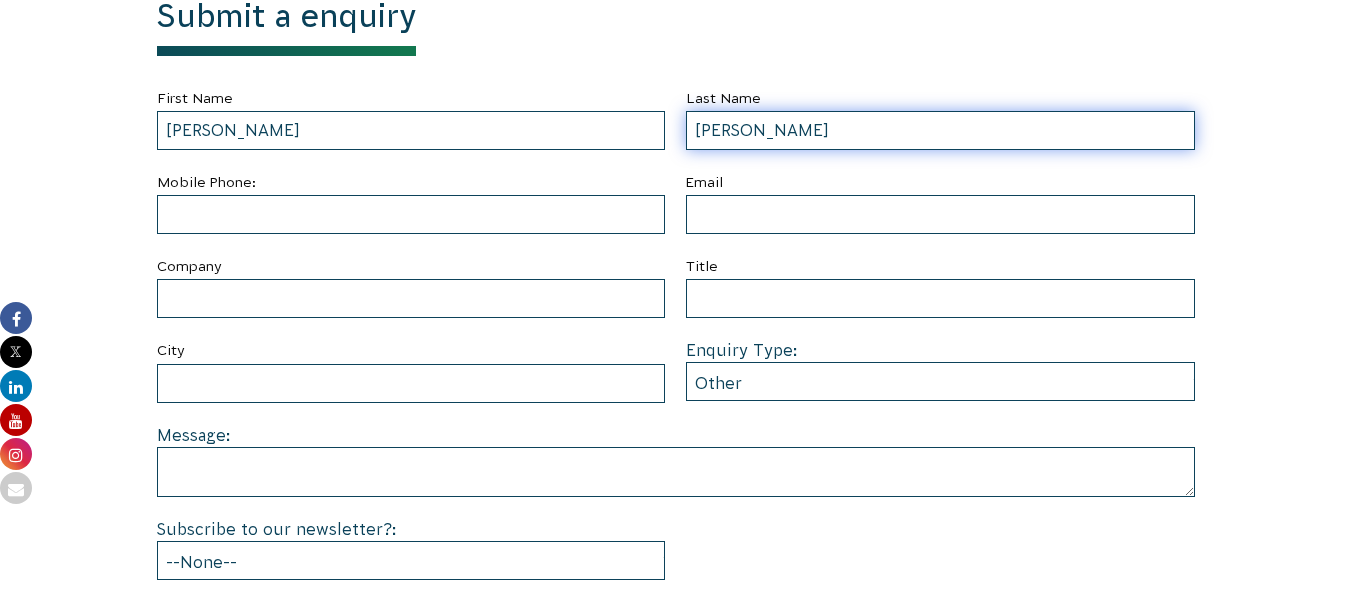 type on "Garcia" 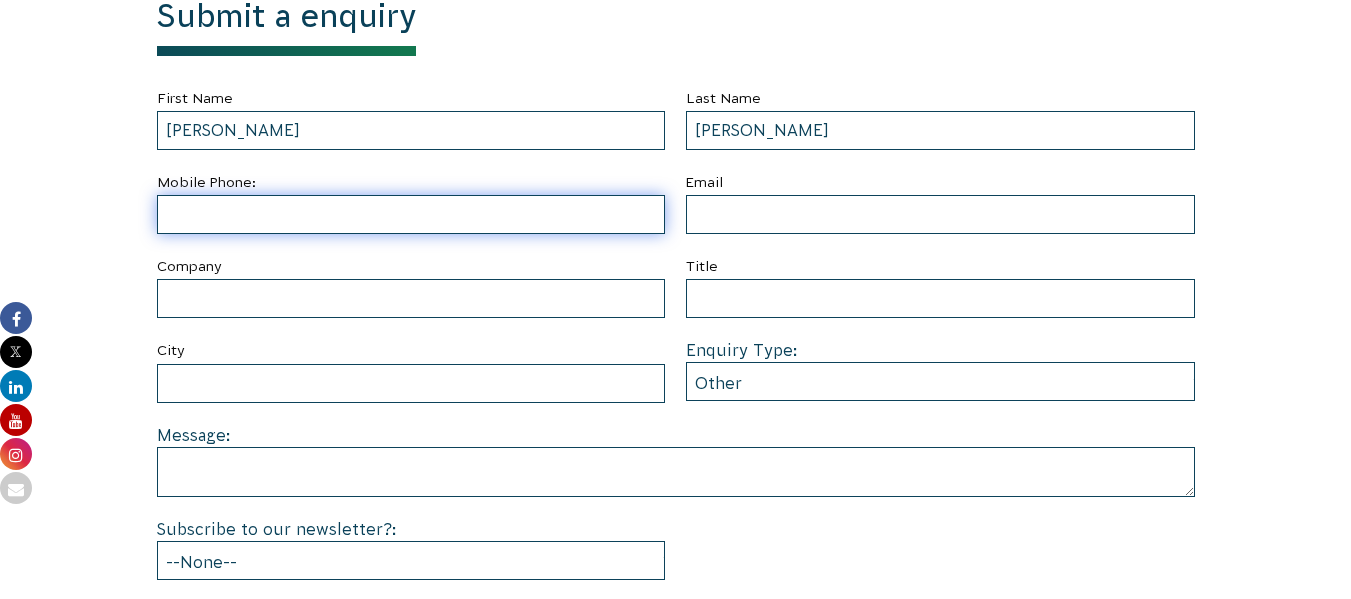click at bounding box center [411, 214] 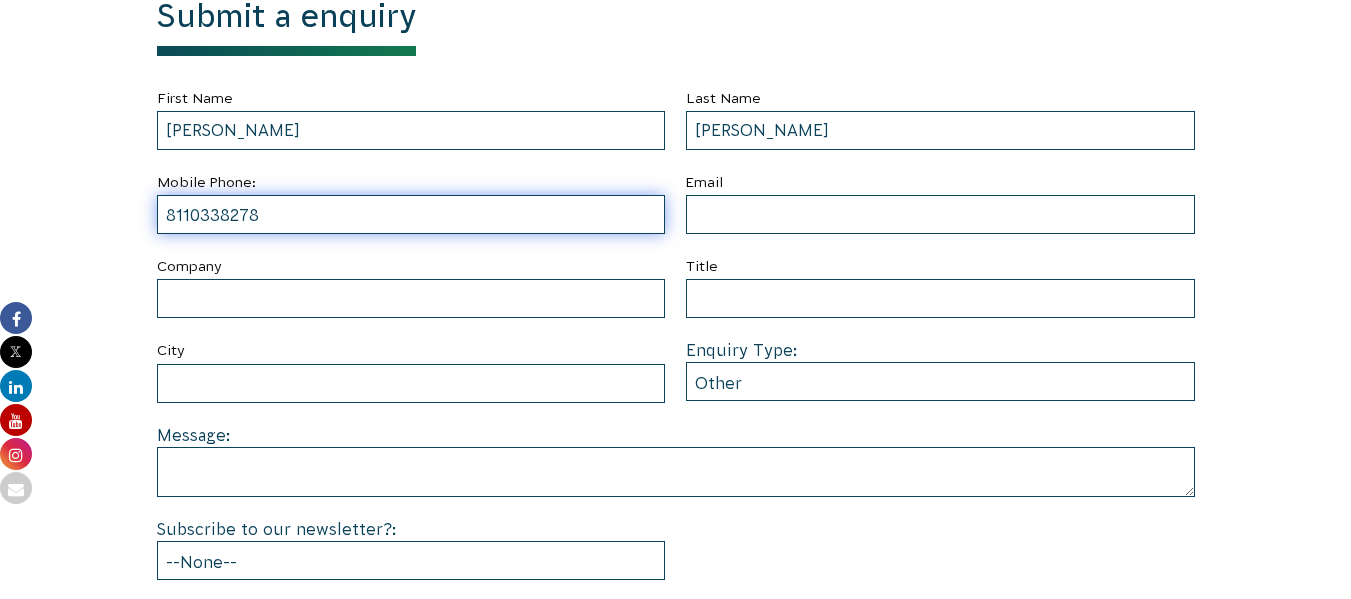 type on "8110338278" 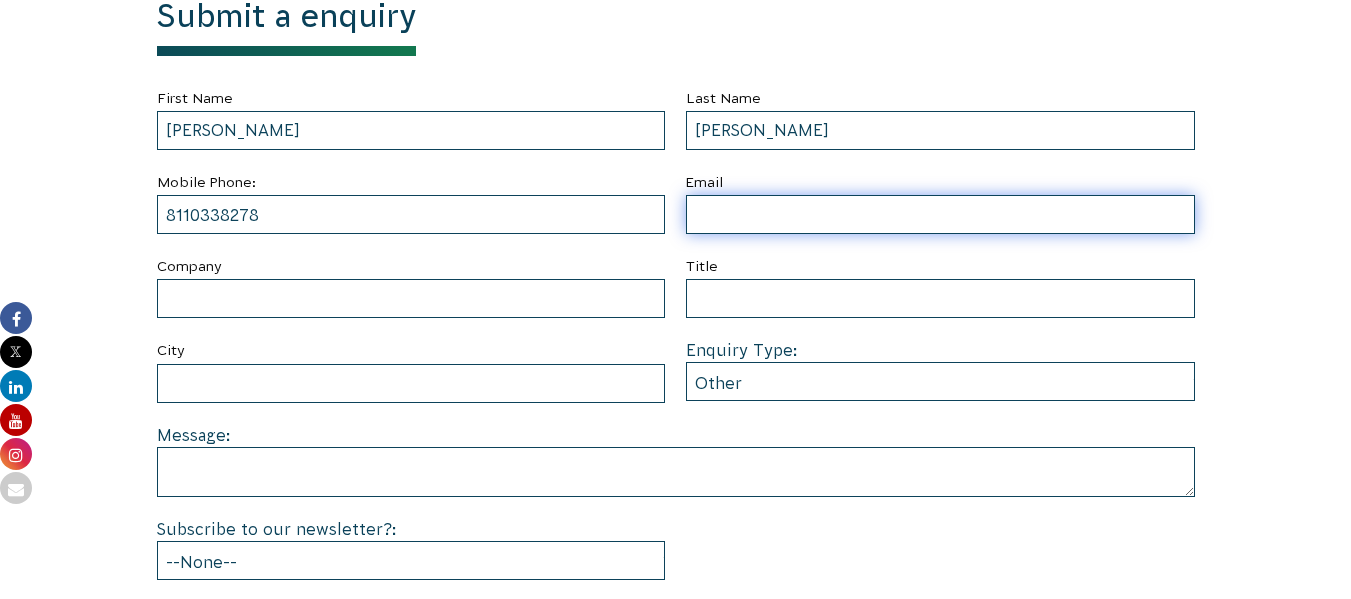 click on "Email" at bounding box center [940, 214] 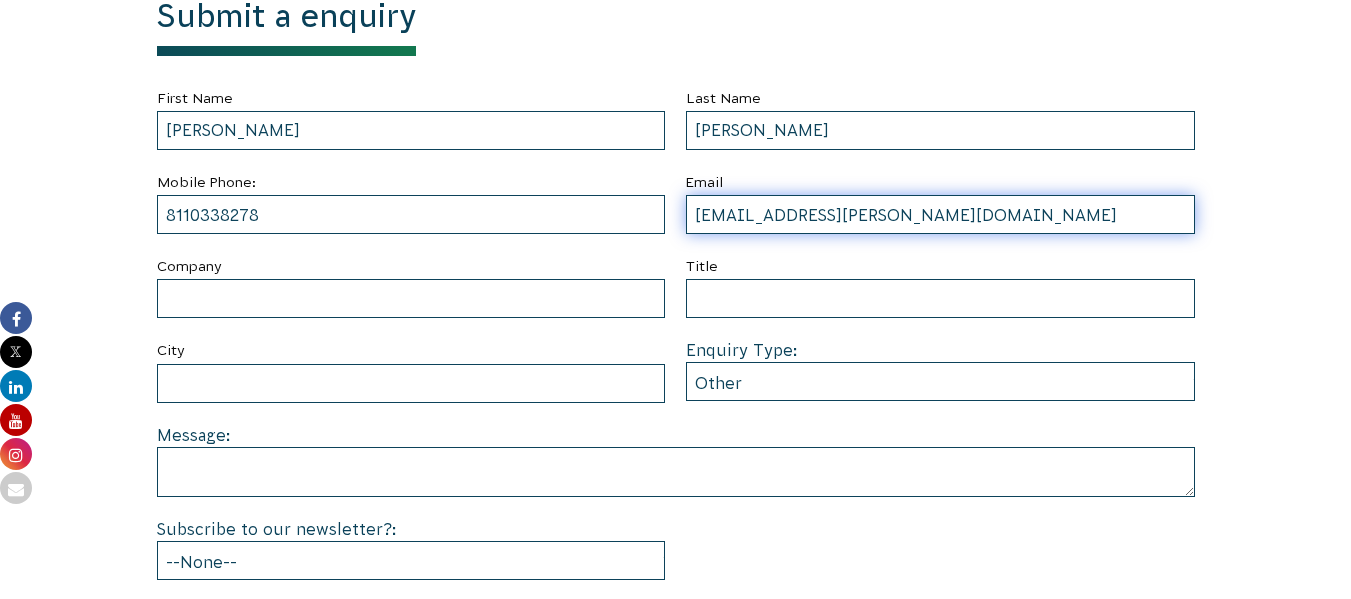 type on "hgarcia.tamez@hotmail.com" 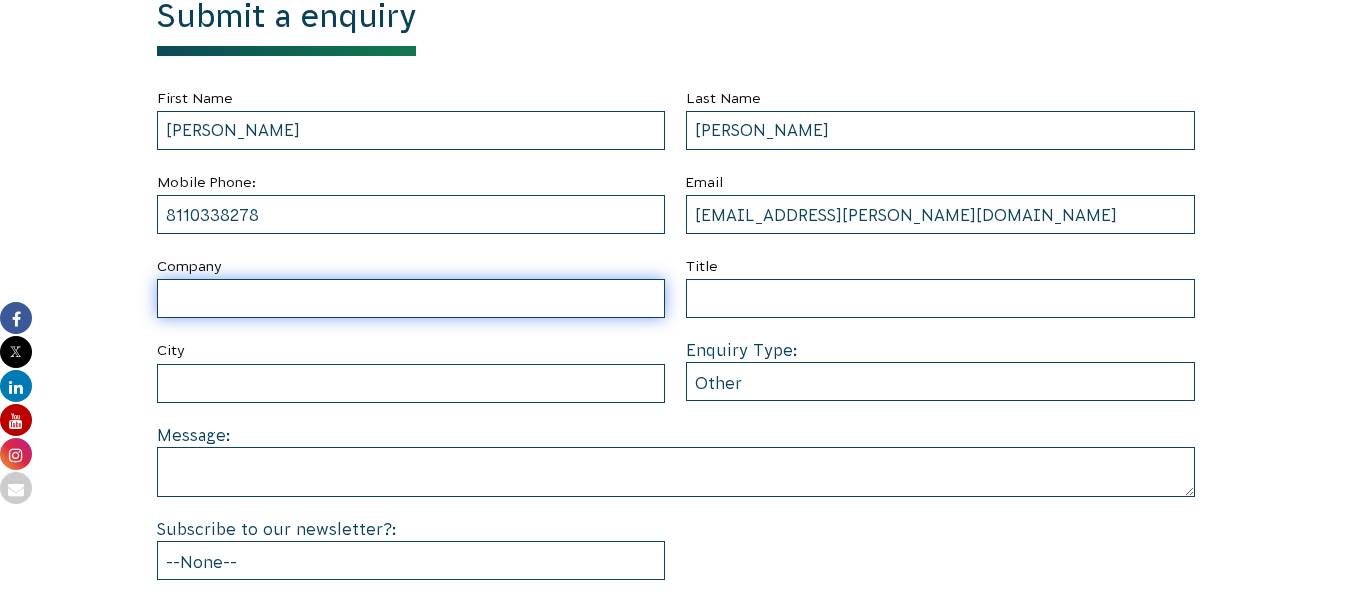 click on "Company" at bounding box center [411, 298] 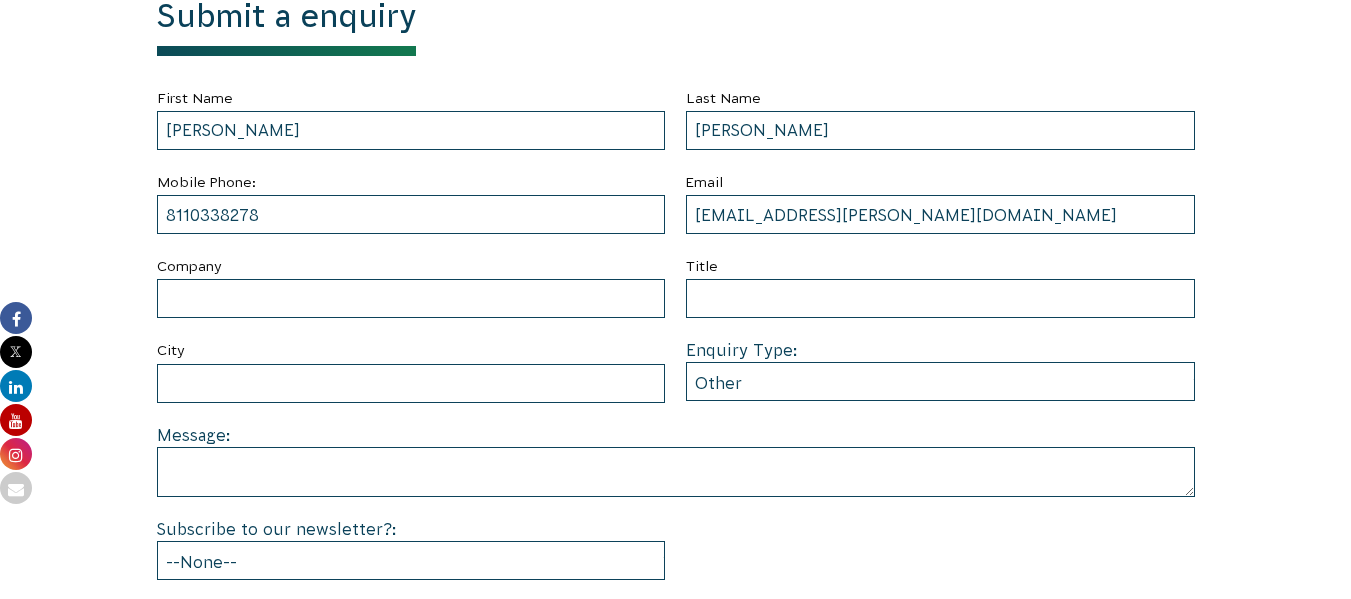click on "First Name Humberto
Last Name Garcia
Mobile Phone: 8110338278
Email hgarcia.tamez@hotmail.com
Company
Title
City
Enquiry Type: --None-- Partnering on conservation and community projects
Financial sponsorship
Employee or group volunteering
Individual volunteering
Payroll giving
Other
Message:
Subscribe to our newsletter?: --None-- Yes
No
Submit" at bounding box center [676, 372] 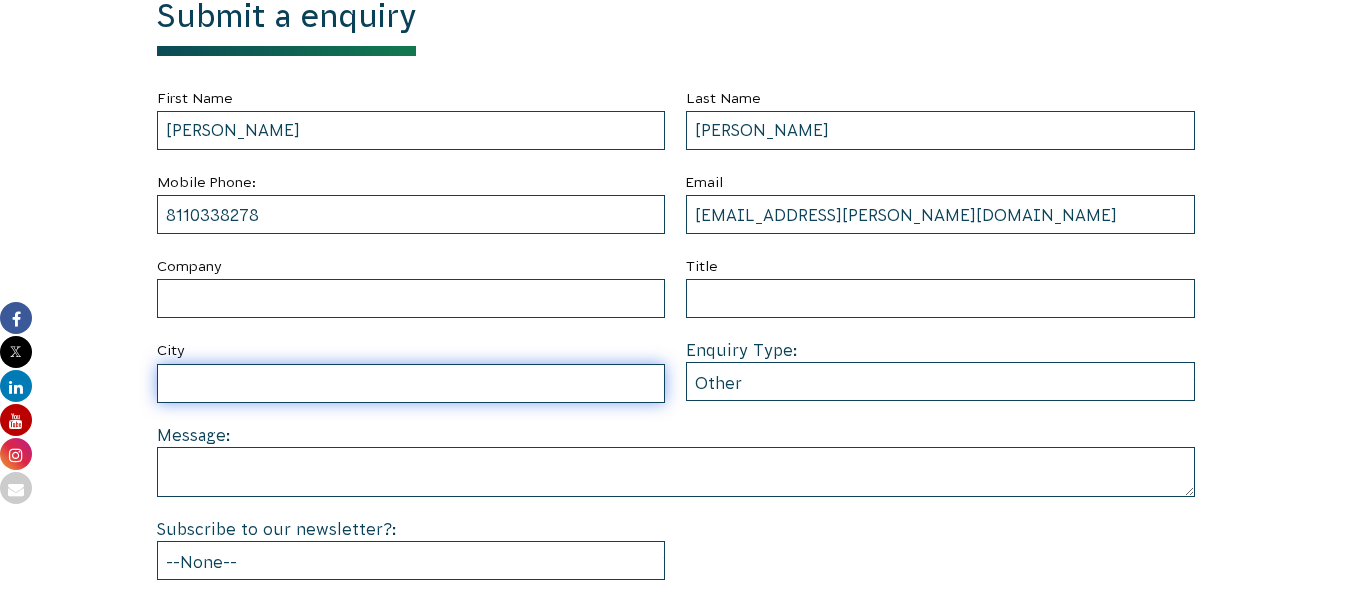 click on "City" at bounding box center [411, 383] 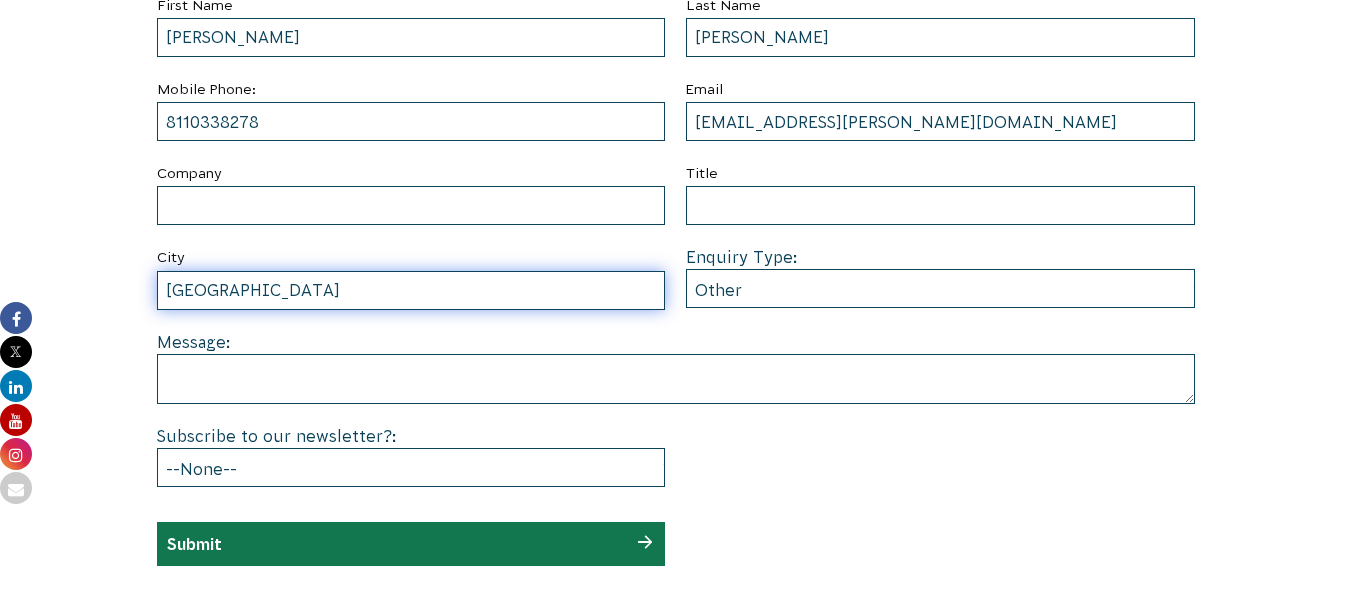 scroll, scrollTop: 933, scrollLeft: 0, axis: vertical 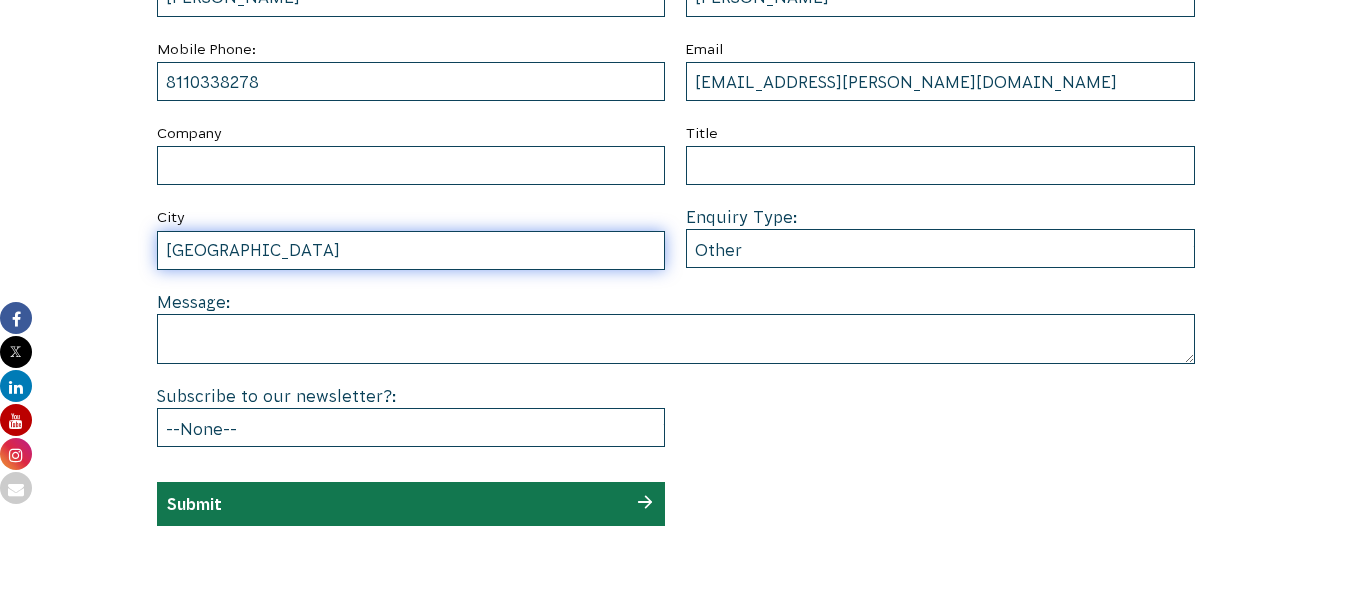 type on "México" 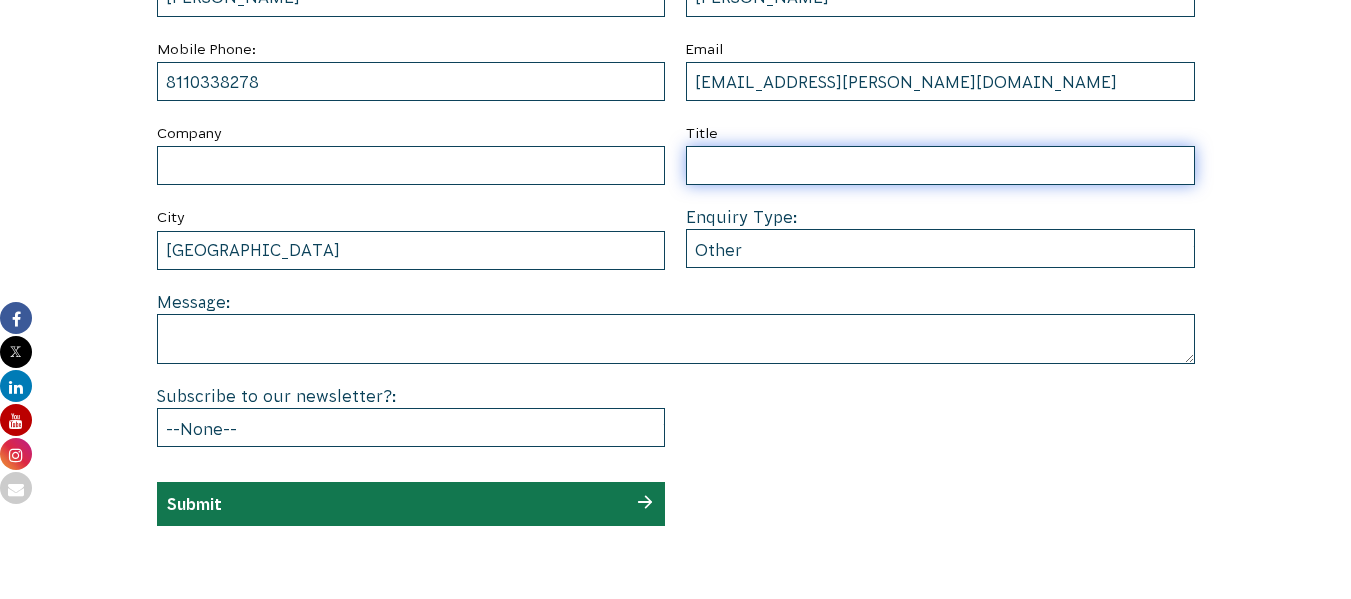 click on "Title" at bounding box center (940, 165) 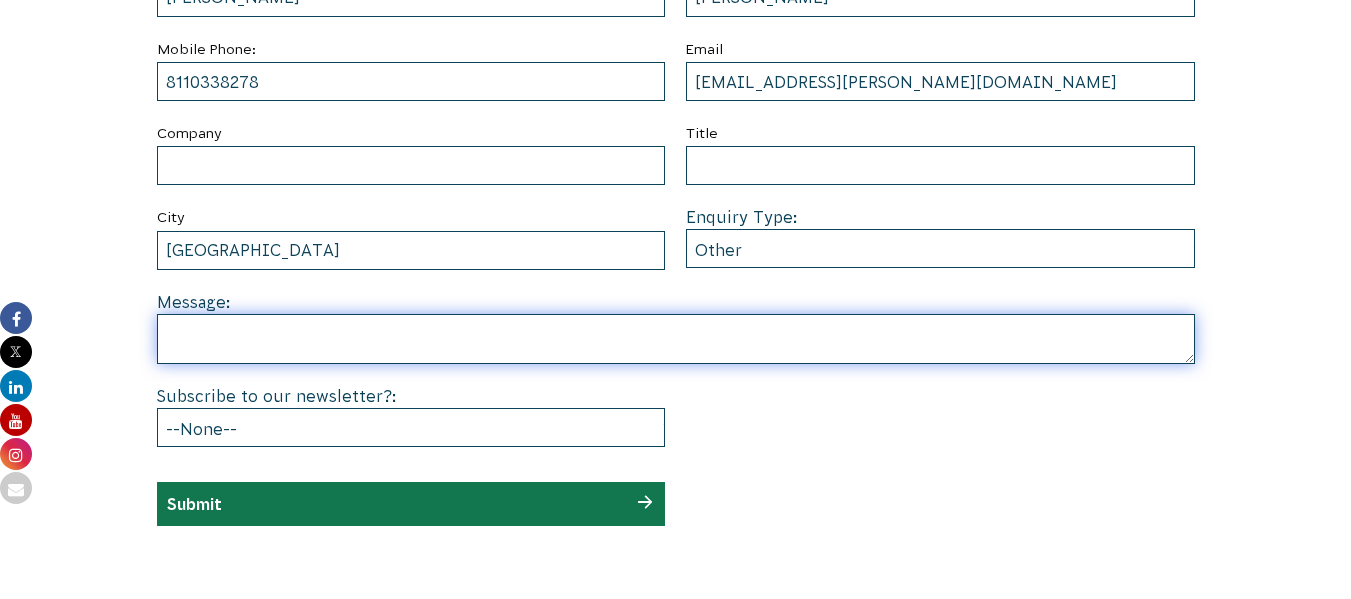 click at bounding box center (676, 339) 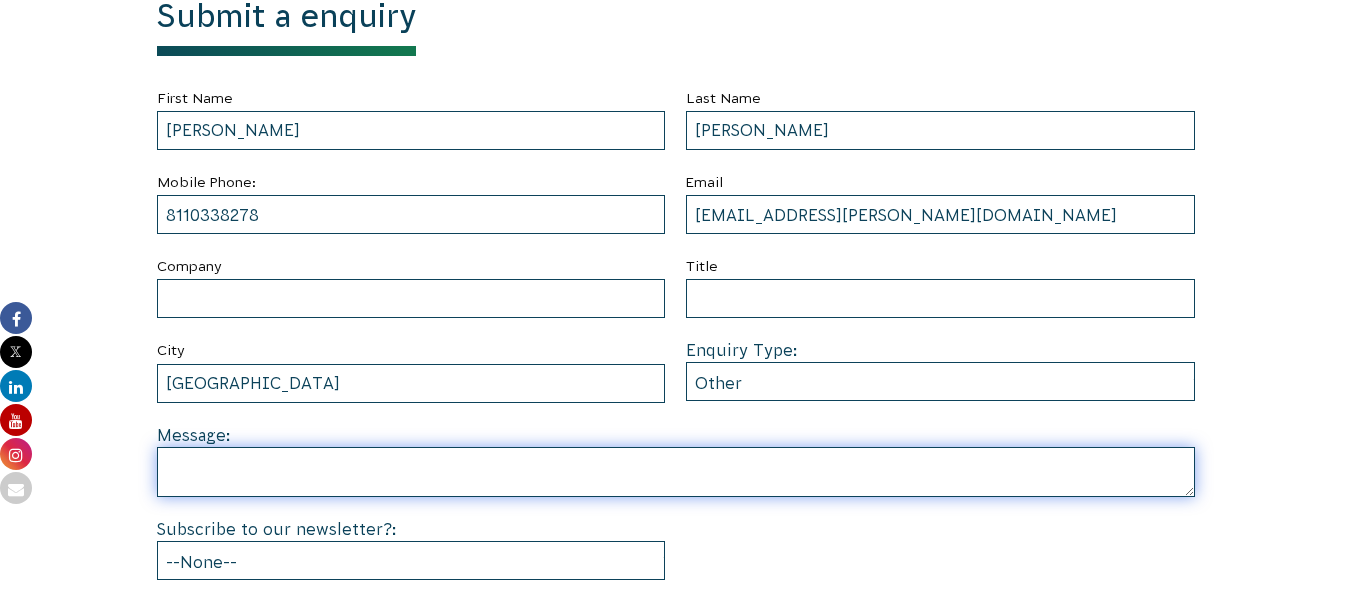 scroll, scrollTop: 933, scrollLeft: 0, axis: vertical 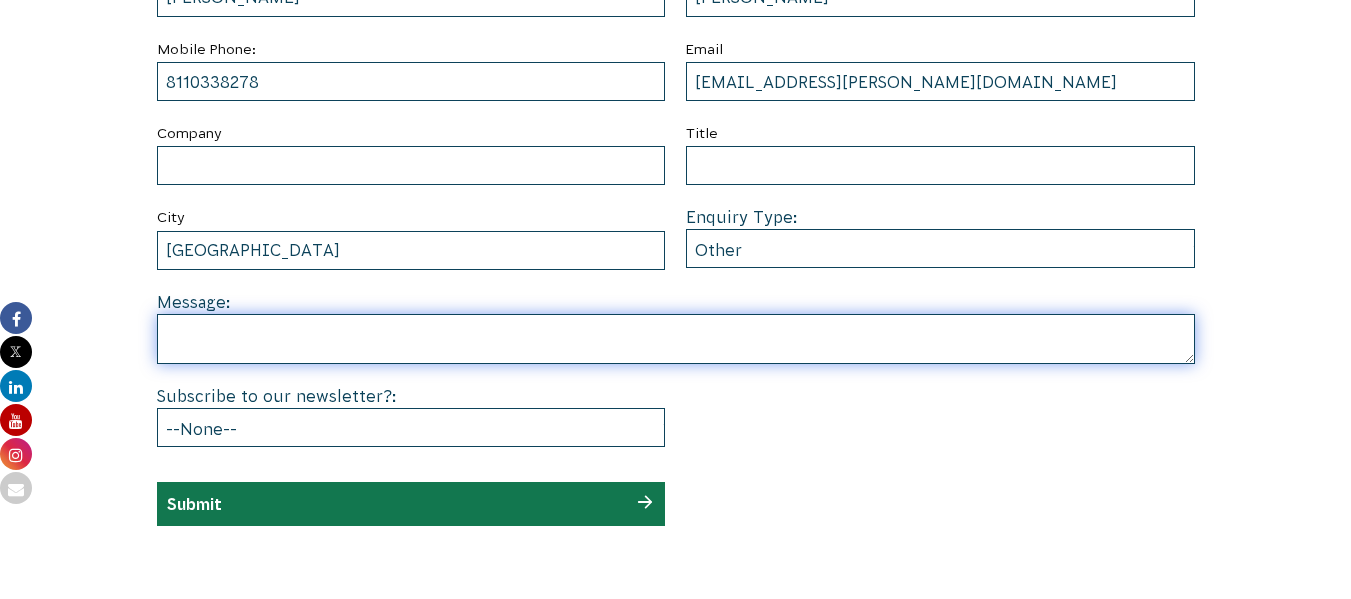 click at bounding box center [676, 339] 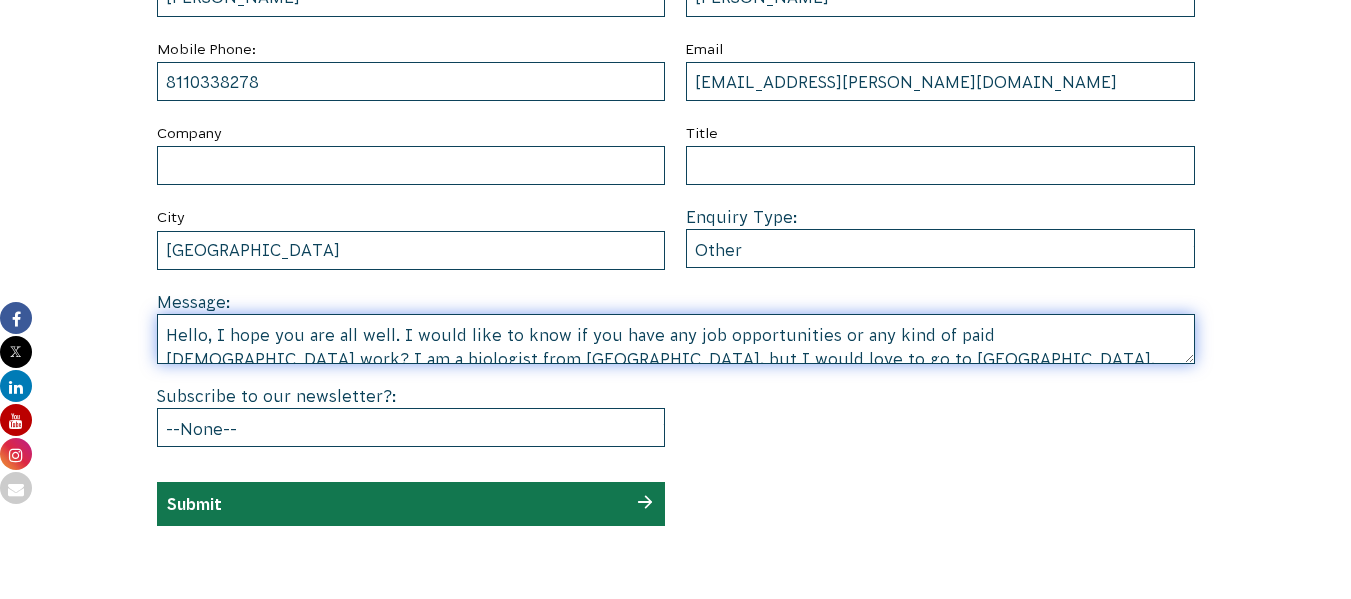 scroll, scrollTop: 29, scrollLeft: 0, axis: vertical 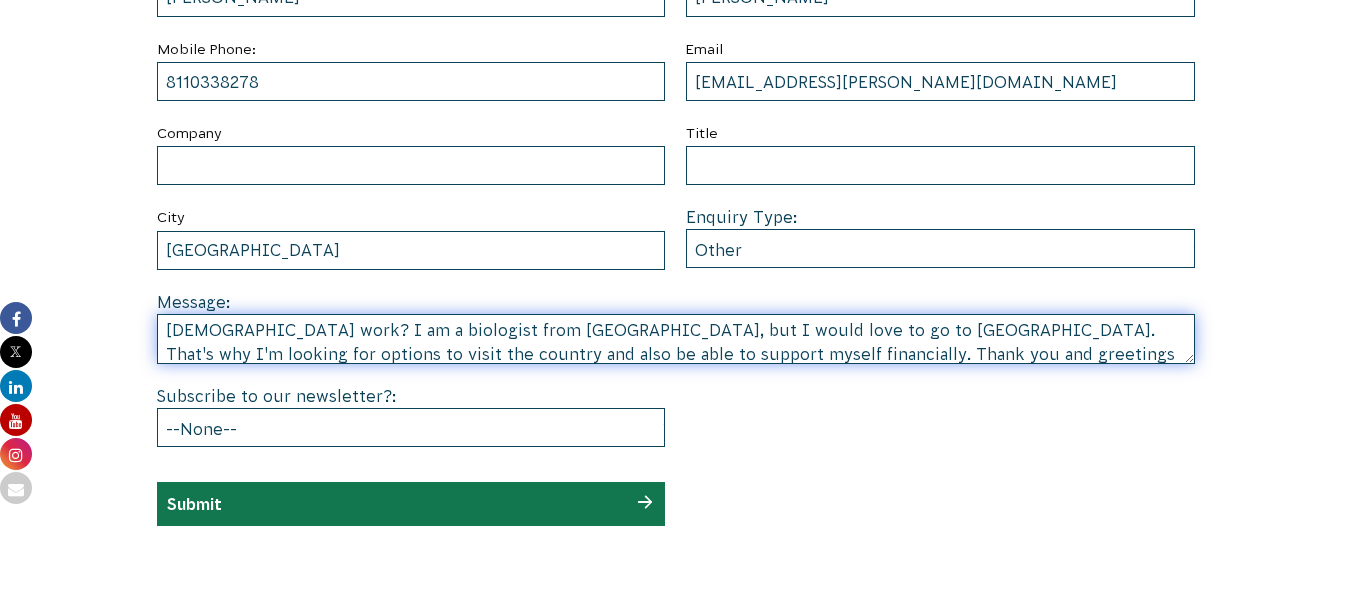 type on "Hello, I hope you are all well. I would like to know if you have any job opportunities or any kind of paid volunteer work? I am a biologist from Mexico, but I would love to go to Australia. That's why I'm looking for options to visit the country and also be able to support myself financially. Thank you and greetings from Mexico!" 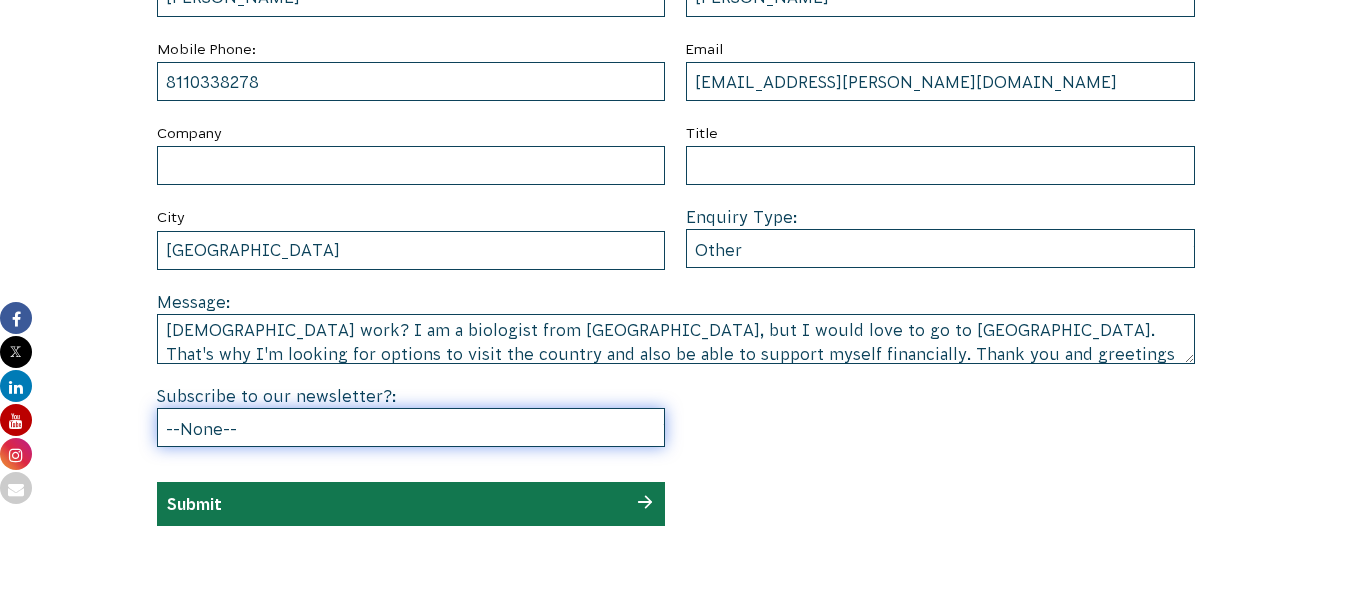 click on "--None-- Yes
No" at bounding box center (411, 427) 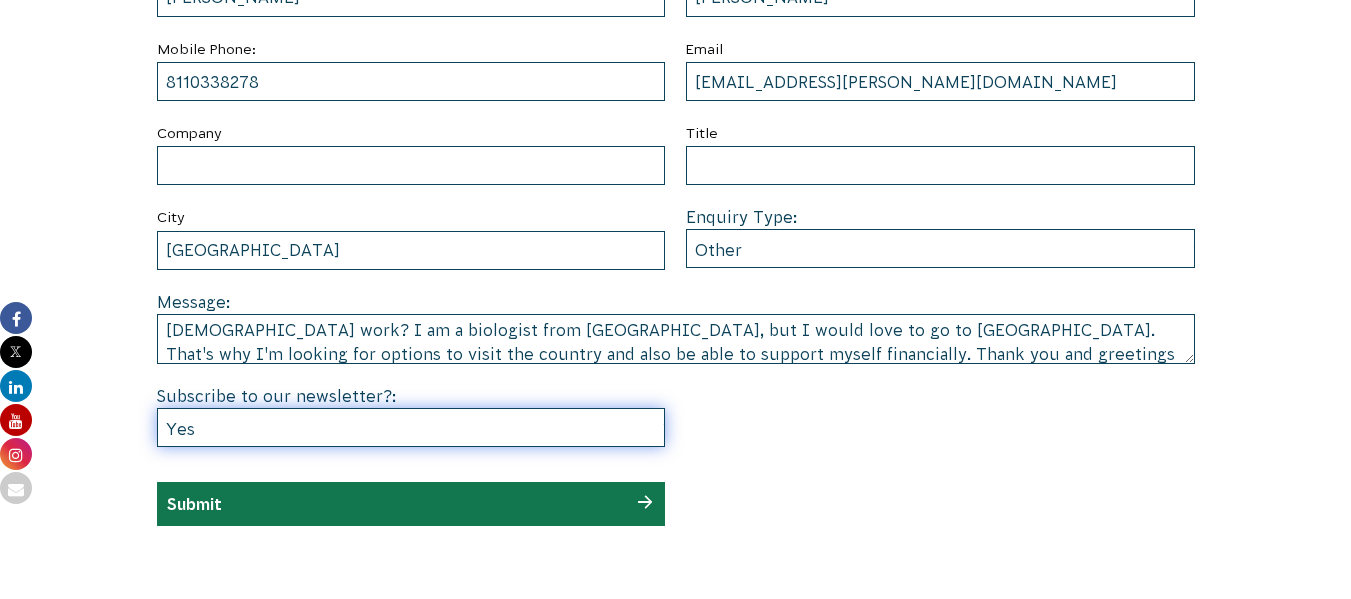 click on "--None-- Yes
No" at bounding box center (411, 427) 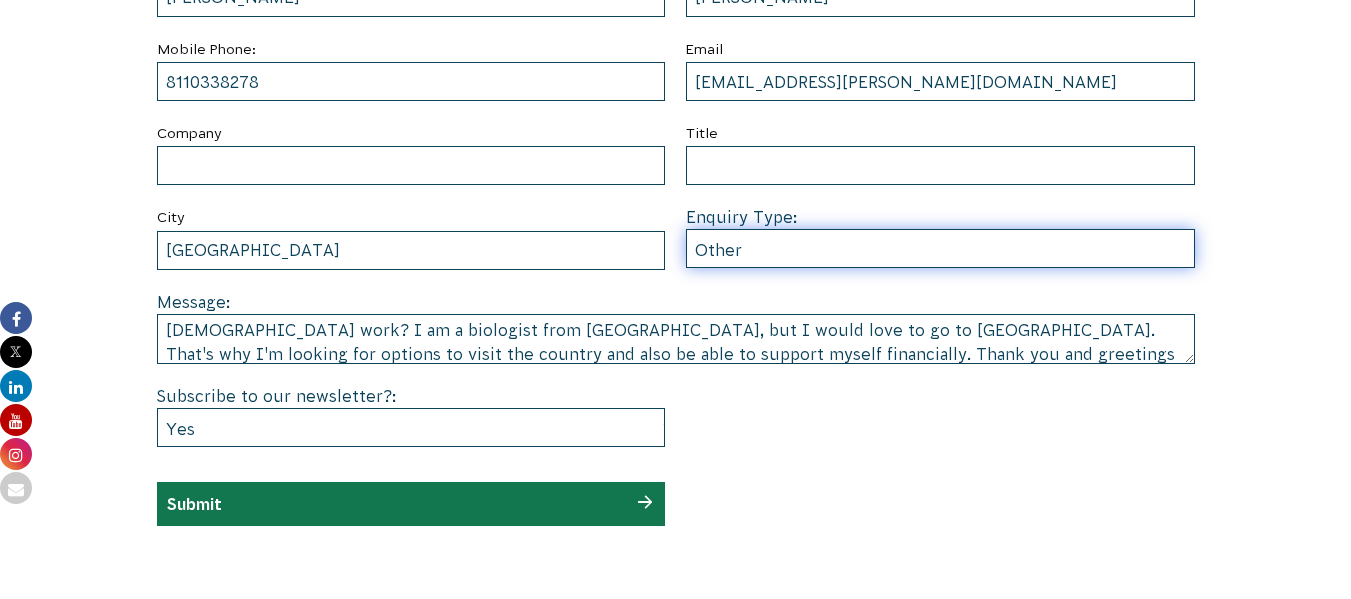 click on "--None-- Partnering on conservation and community projects
Financial sponsorship
Employee or group volunteering
Individual volunteering
Payroll giving
Other" at bounding box center [940, 248] 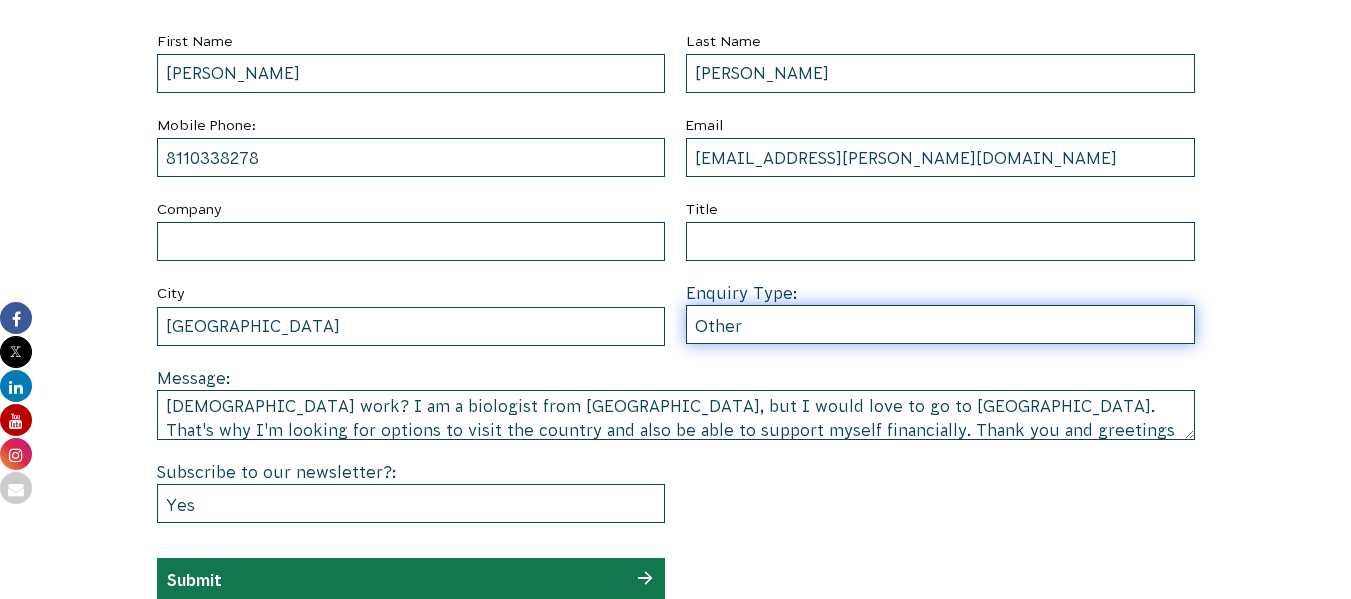 scroll, scrollTop: 800, scrollLeft: 0, axis: vertical 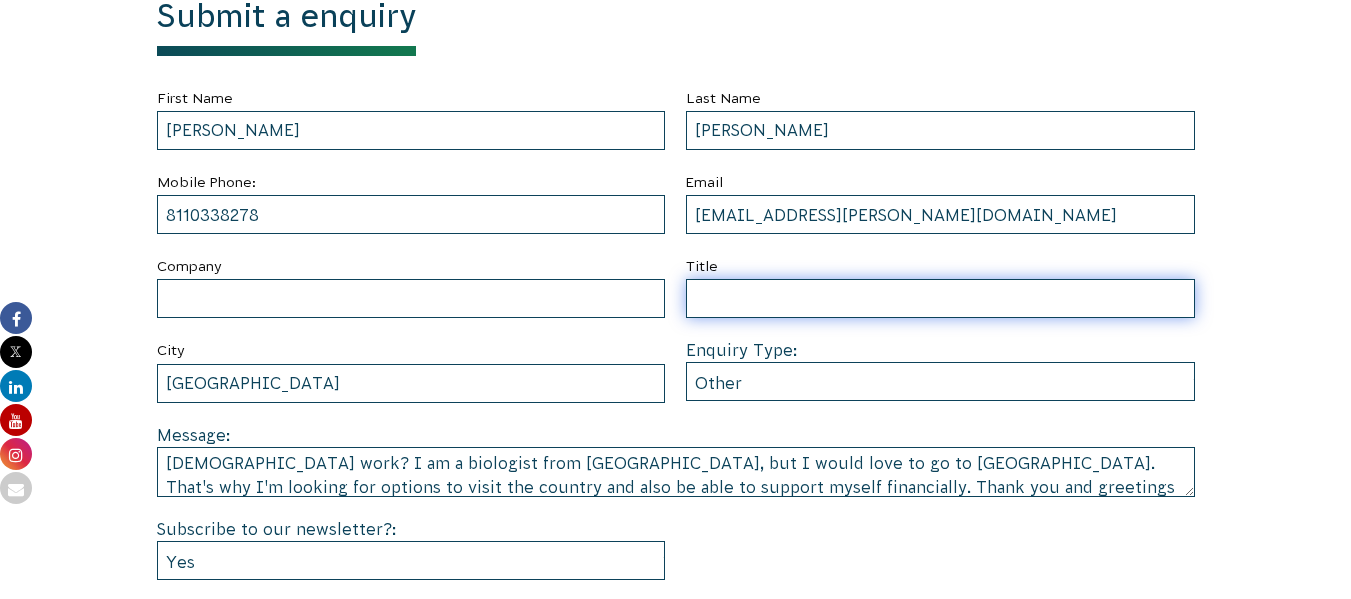 click on "Title" at bounding box center (940, 298) 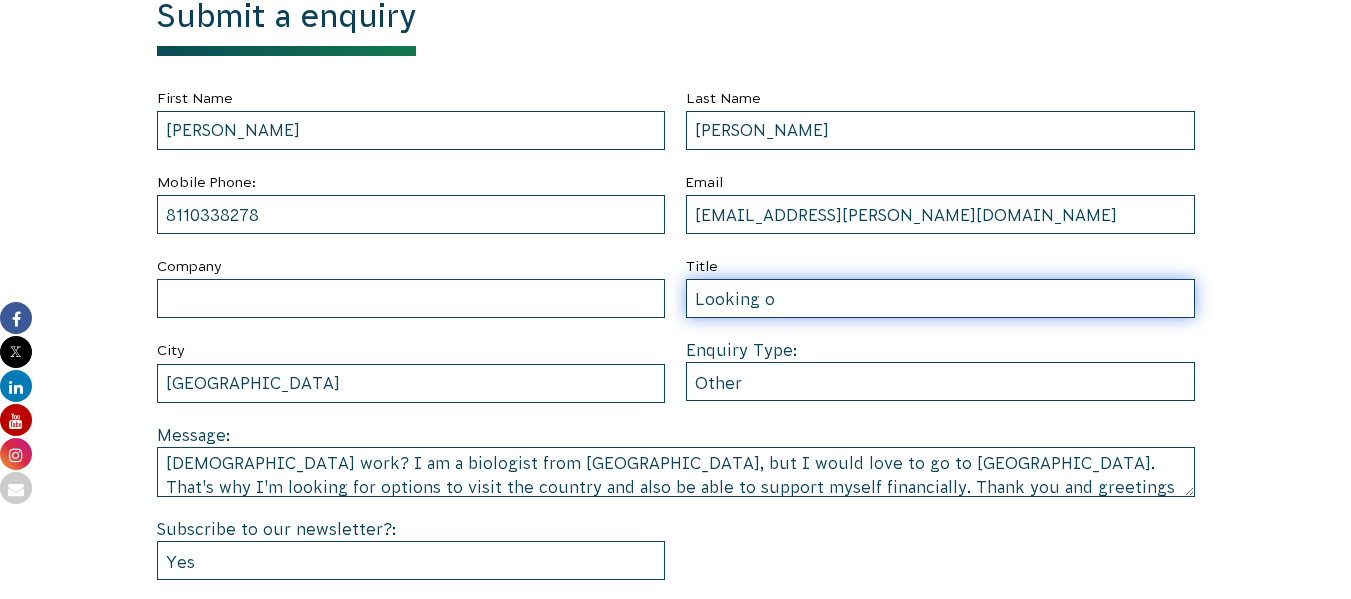 click on "Looking o" at bounding box center [940, 298] 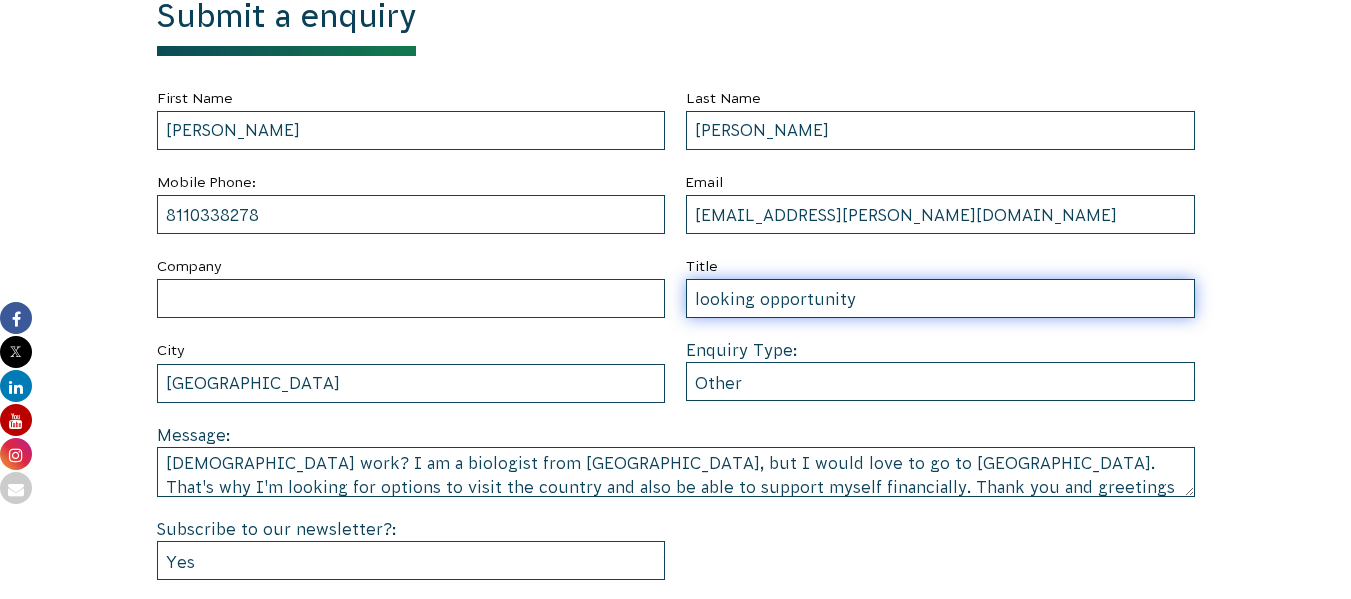 type on "looking opportunity" 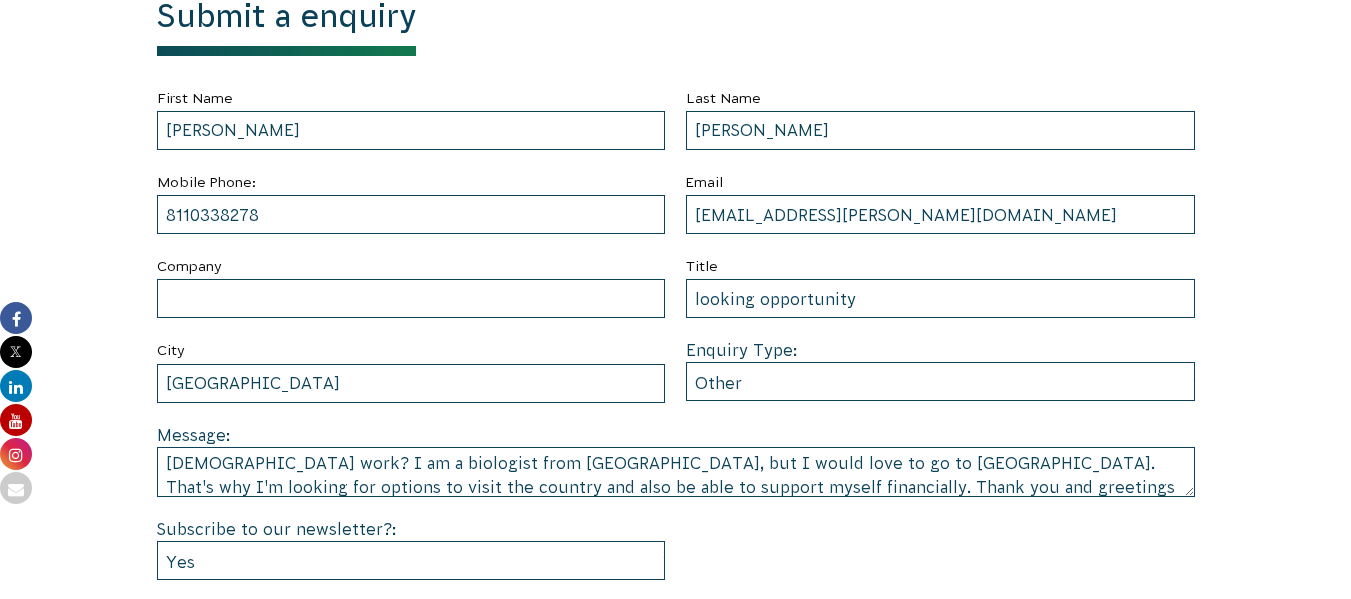 click on "Submit a enquiry
First Name Humberto
Last Name Garcia
Mobile Phone: 8110338278
Email hgarcia.tamez@hotmail.com
Company
Title looking opportunity
City México
Enquiry Type: --None-- Partnering on conservation and community projects
Financial sponsorship
Employee or group volunteering
Individual volunteering
Payroll giving
Other
Message: Hello, I hope you are all well. I would like to know if you have any job opportunities or any kind of paid volunteer work? I am a biologist from Mexico, but I would love to go to Australia. That's why I'm looking for options to visit the country and also be able to support myself financially. Thank you and greetings from Mexico!
Subscribe to our newsletter?: --None-- Yes
No
Submit" at bounding box center [675, 333] 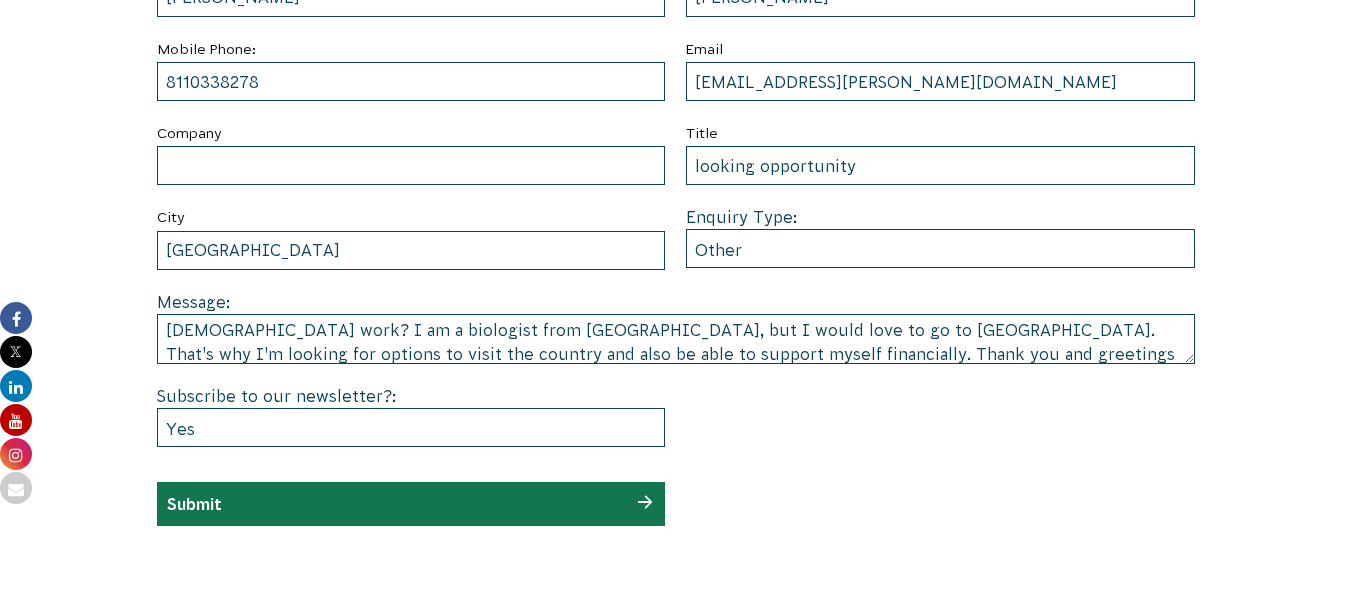scroll, scrollTop: 800, scrollLeft: 0, axis: vertical 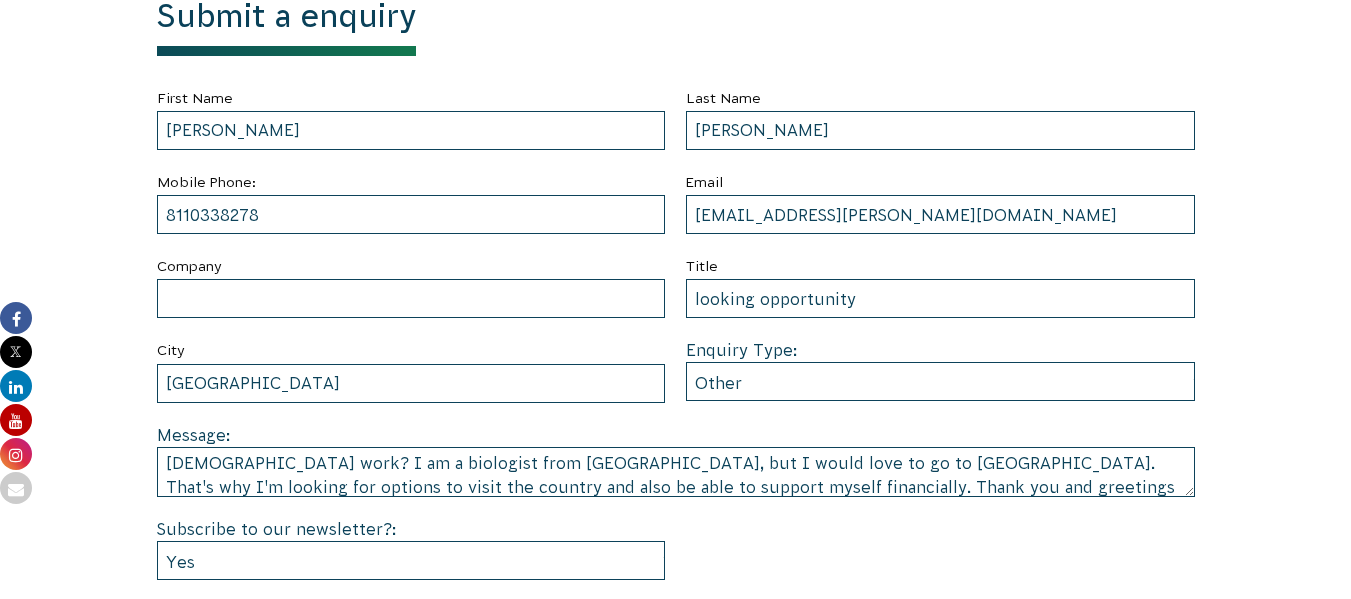click on "Submit a enquiry
First Name Humberto
Last Name Garcia
Mobile Phone: 8110338278
Email hgarcia.tamez@hotmail.com
Company
Title looking opportunity
City México
Enquiry Type: --None-- Partnering on conservation and community projects
Financial sponsorship
Employee or group volunteering
Individual volunteering
Payroll giving
Other
Message: Hello, I hope you are all well. I would like to know if you have any job opportunities or any kind of paid volunteer work? I am a biologist from Mexico, but I would love to go to Australia. That's why I'm looking for options to visit the country and also be able to support myself financially. Thank you and greetings from Mexico!
Subscribe to our newsletter?: --None-- Yes
No
Submit" at bounding box center [676, 328] 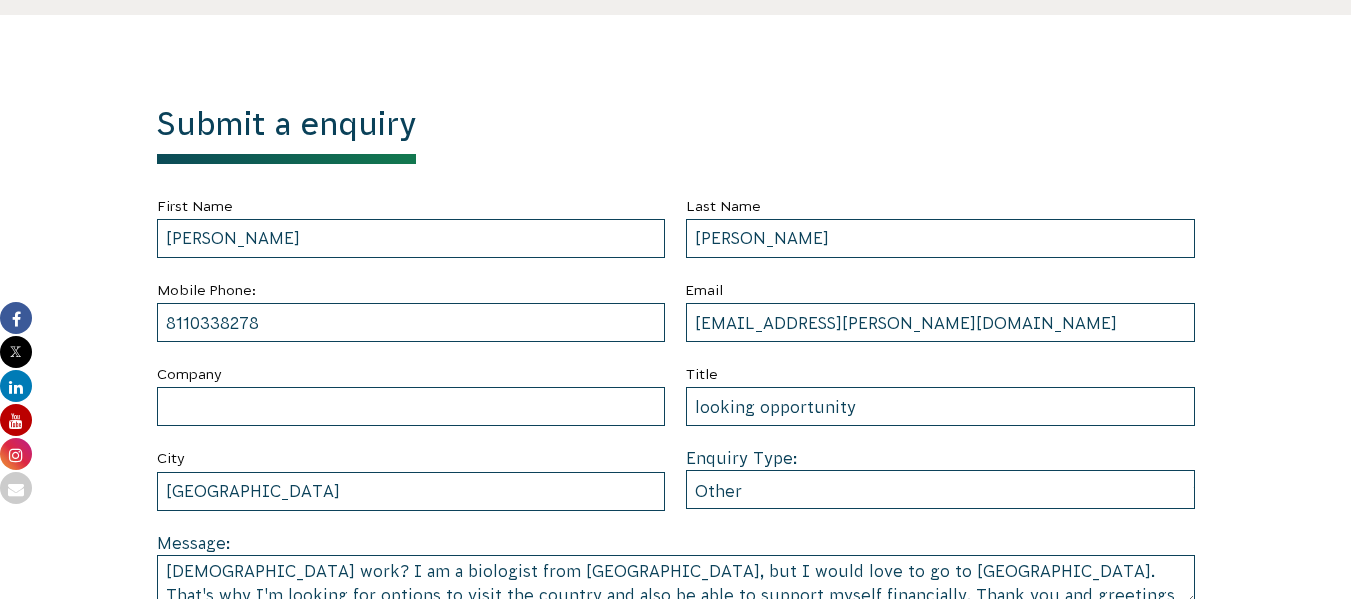 scroll, scrollTop: 933, scrollLeft: 0, axis: vertical 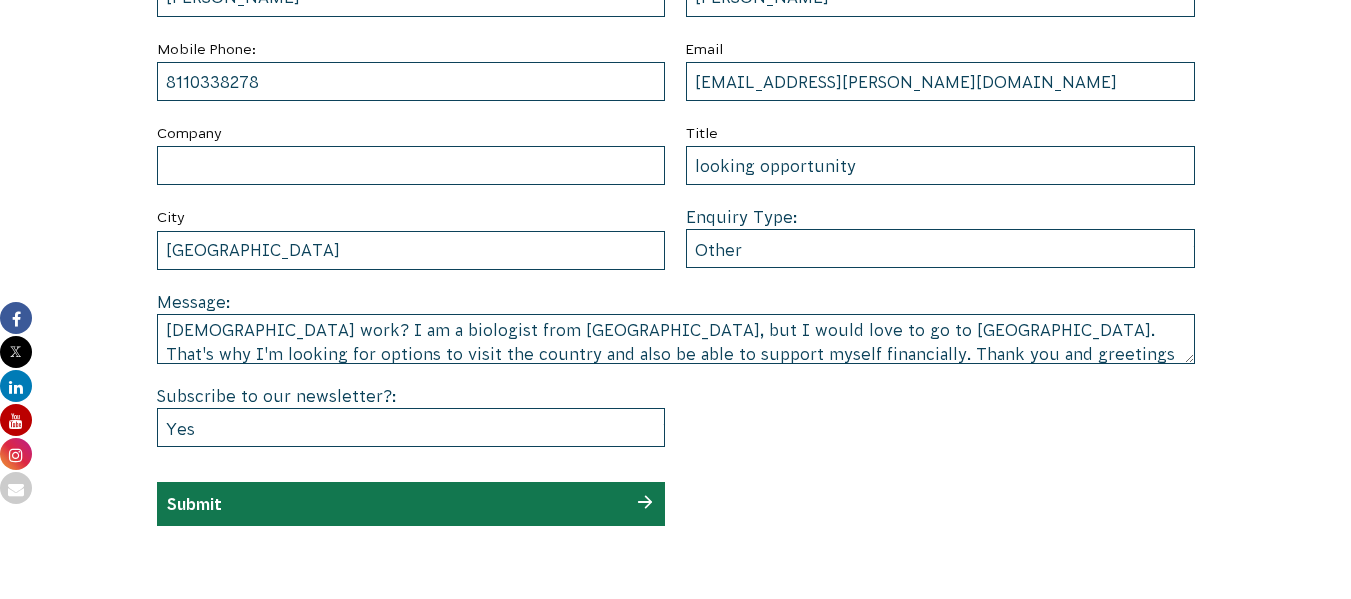 click on "First Name Humberto
Last Name Garcia
Mobile Phone: 8110338278
Email hgarcia.tamez@hotmail.com
Company
Title looking opportunity
City México
Enquiry Type: --None-- Partnering on conservation and community projects
Financial sponsorship
Employee or group volunteering
Individual volunteering
Payroll giving
Other
Message: Hello, I hope you are all well. I would like to know if you have any job opportunities or any kind of paid volunteer work? I am a biologist from Mexico, but I would love to go to Australia. That's why I'm looking for options to visit the country and also be able to support myself financially. Thank you and greetings from Mexico!
Subscribe to our newsletter?: --None-- Yes
No
Submit" at bounding box center (676, 239) 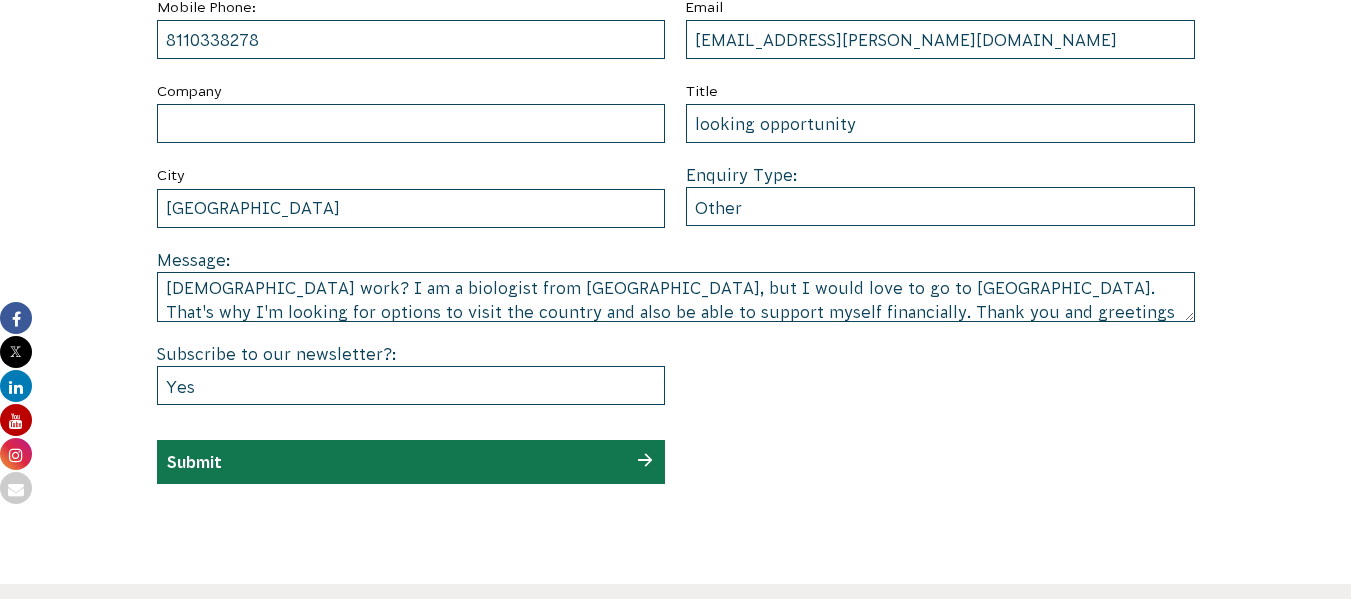 scroll, scrollTop: 1067, scrollLeft: 0, axis: vertical 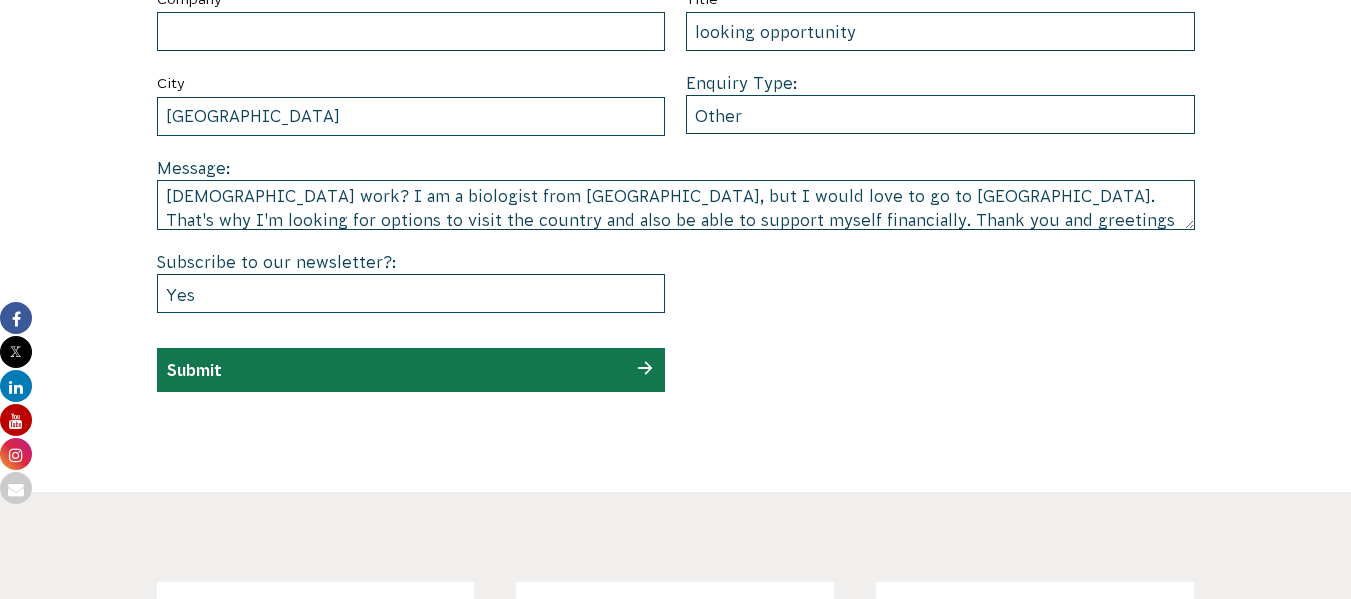 click on "Submit" at bounding box center (411, 370) 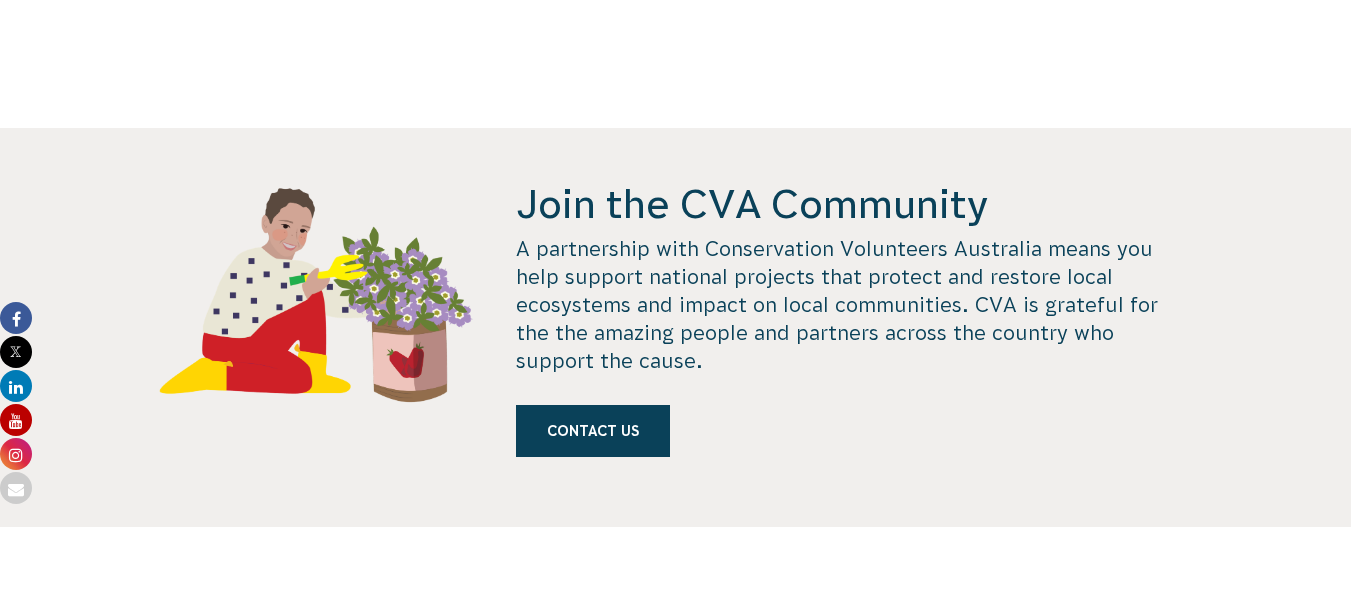 scroll, scrollTop: 1874, scrollLeft: 0, axis: vertical 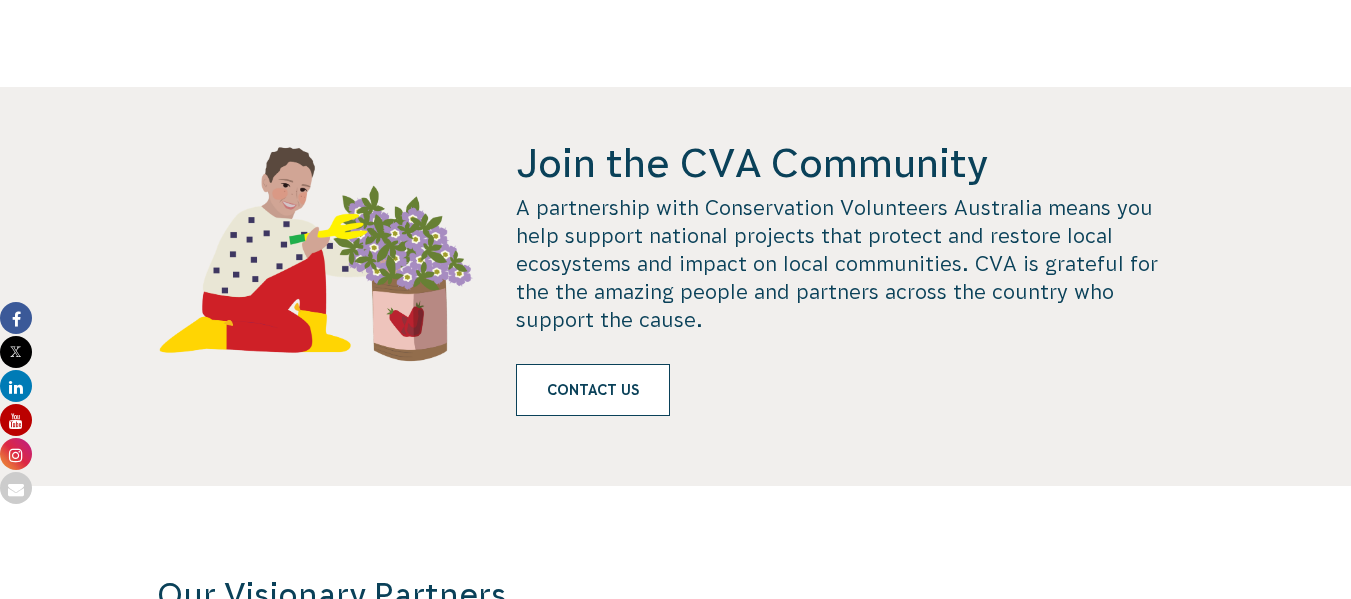 click on "Contact us" at bounding box center [593, 390] 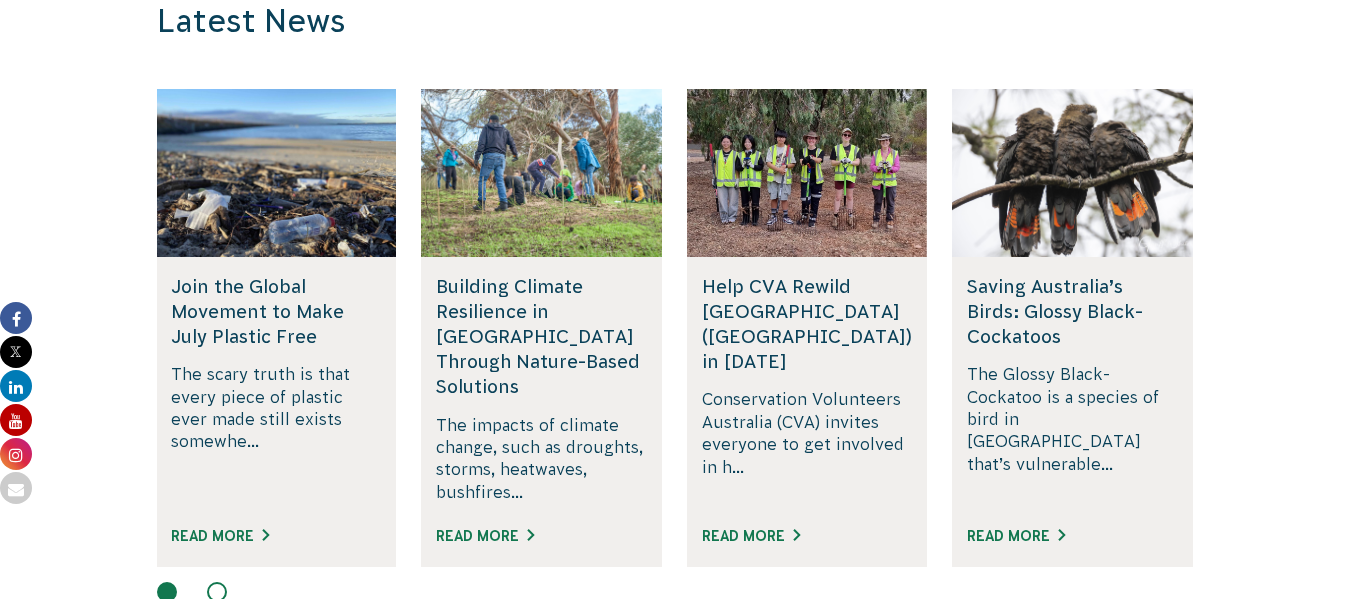 scroll, scrollTop: 5728, scrollLeft: 0, axis: vertical 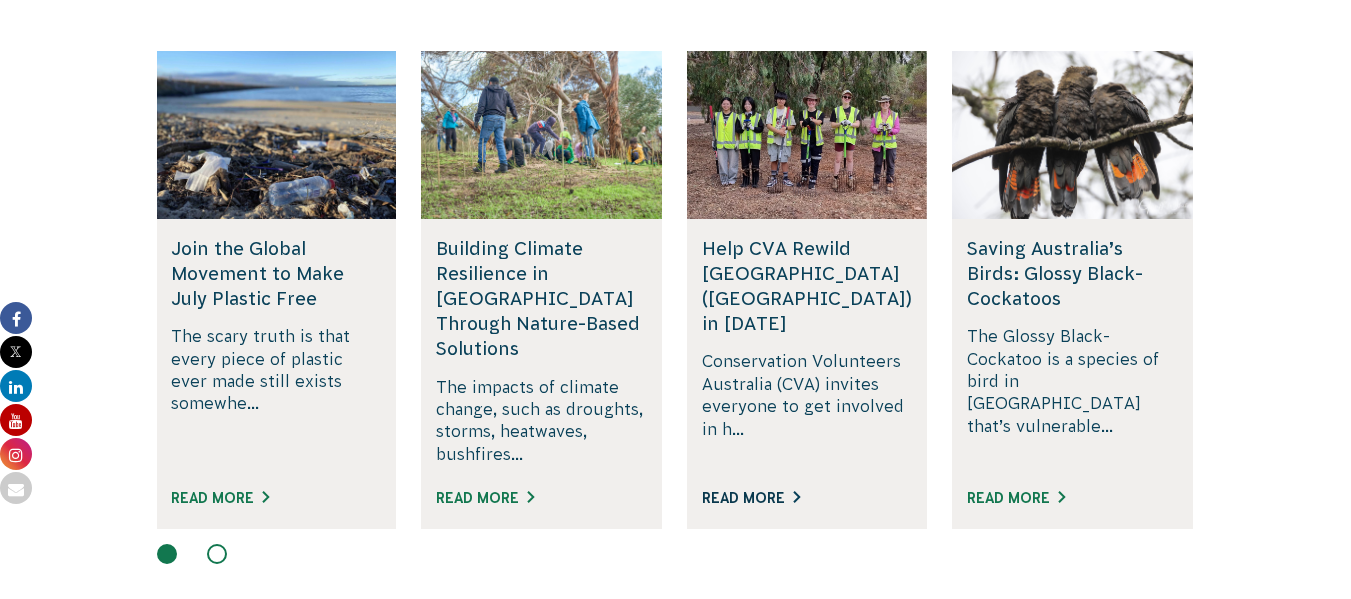 click on "Read More" at bounding box center (751, 498) 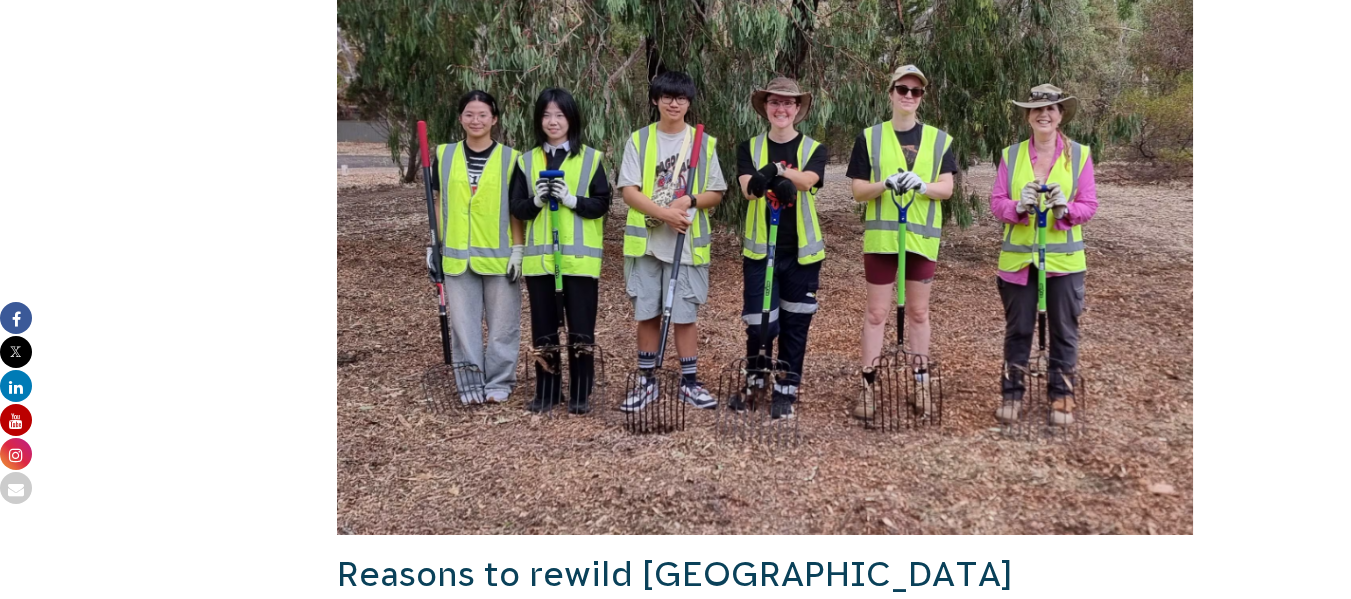 scroll, scrollTop: 933, scrollLeft: 0, axis: vertical 